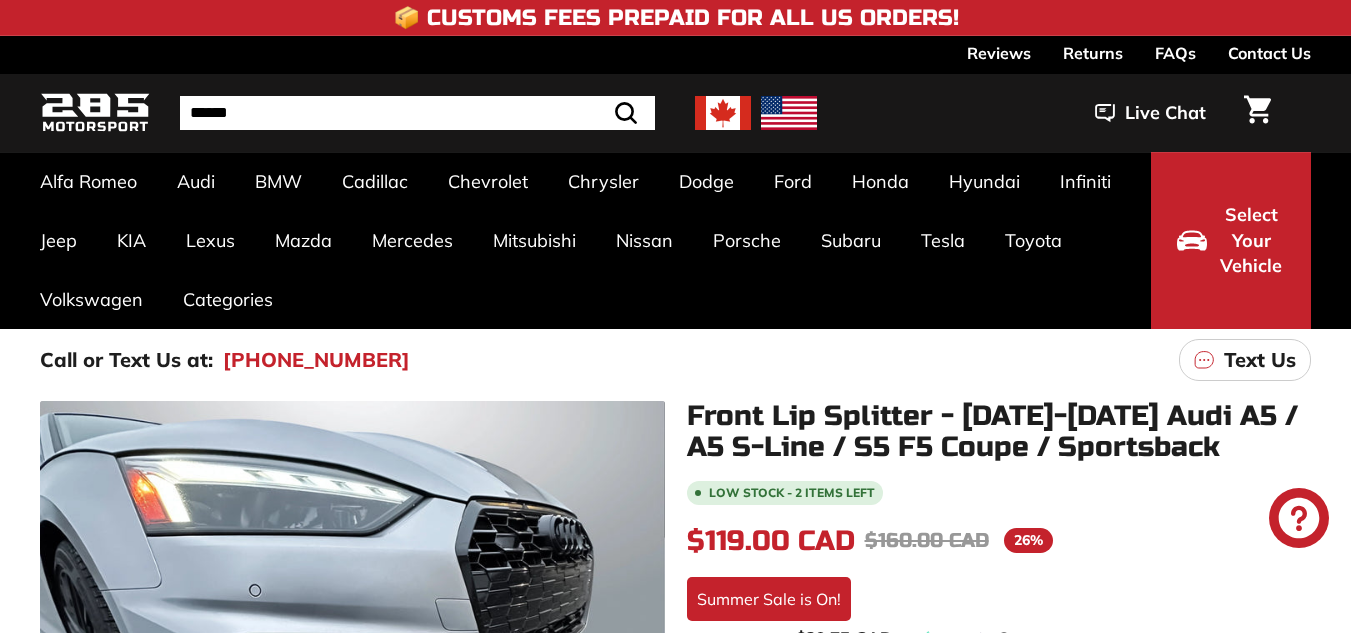 scroll, scrollTop: 0, scrollLeft: 0, axis: both 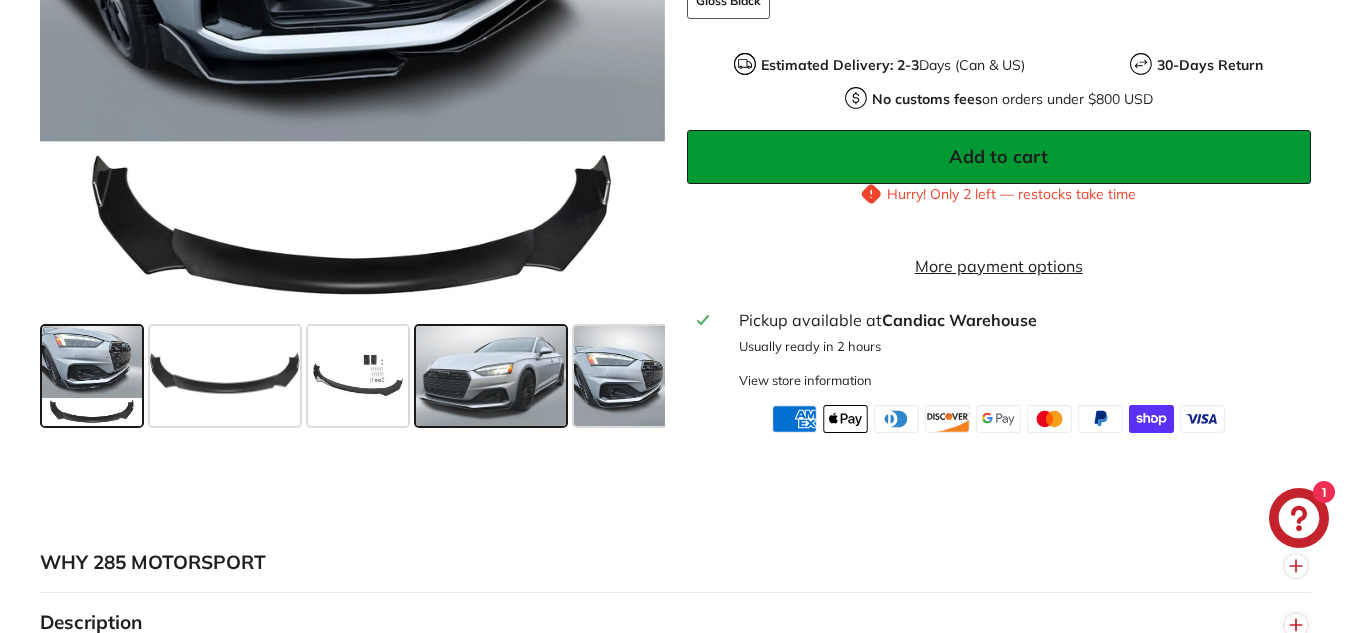 click at bounding box center (491, 375) 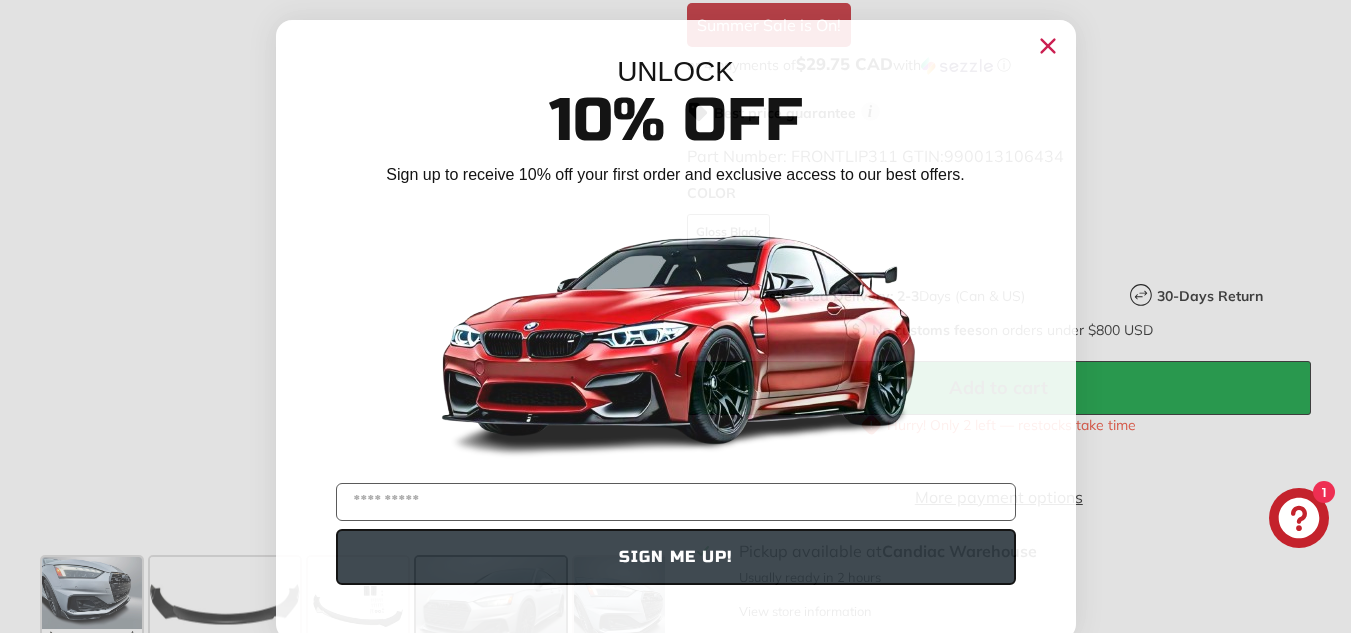 scroll, scrollTop: 573, scrollLeft: 0, axis: vertical 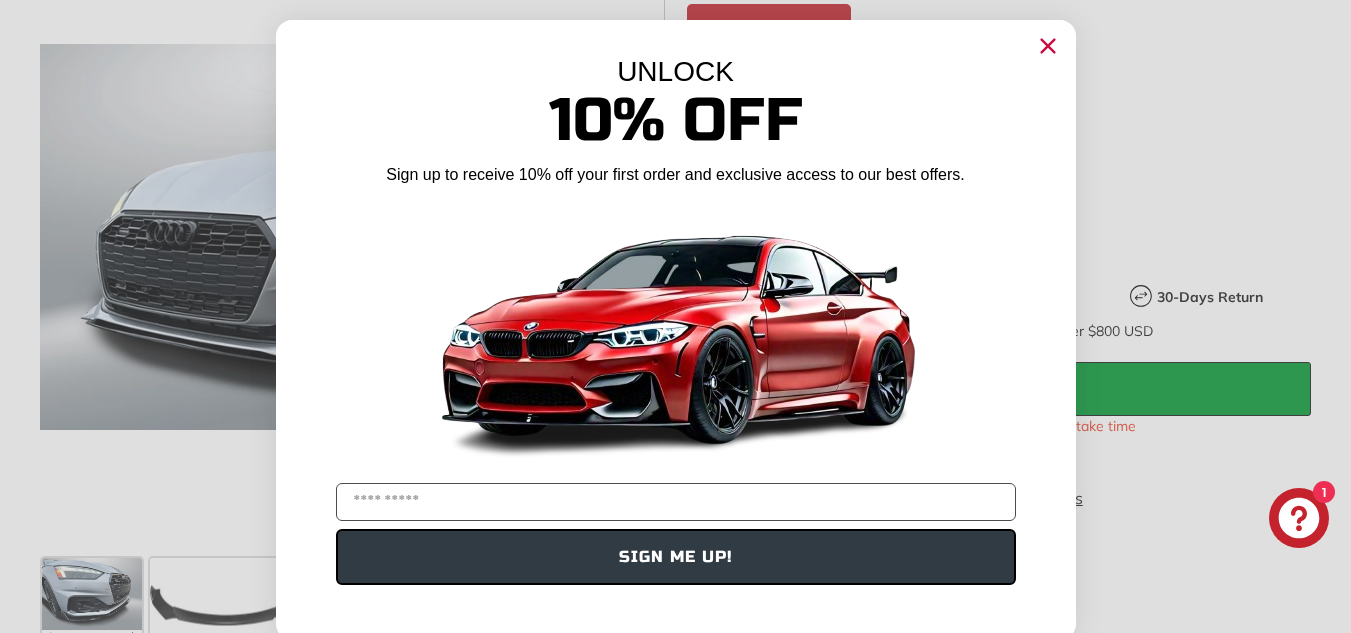 click 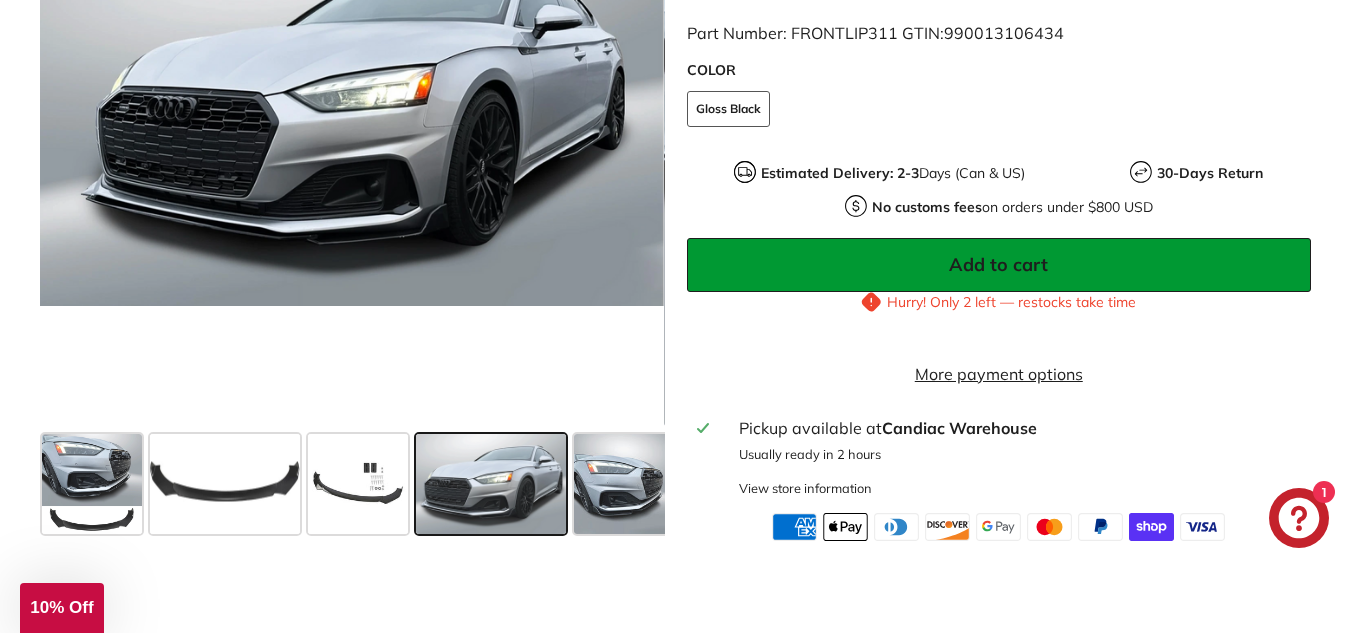 scroll, scrollTop: 698, scrollLeft: 0, axis: vertical 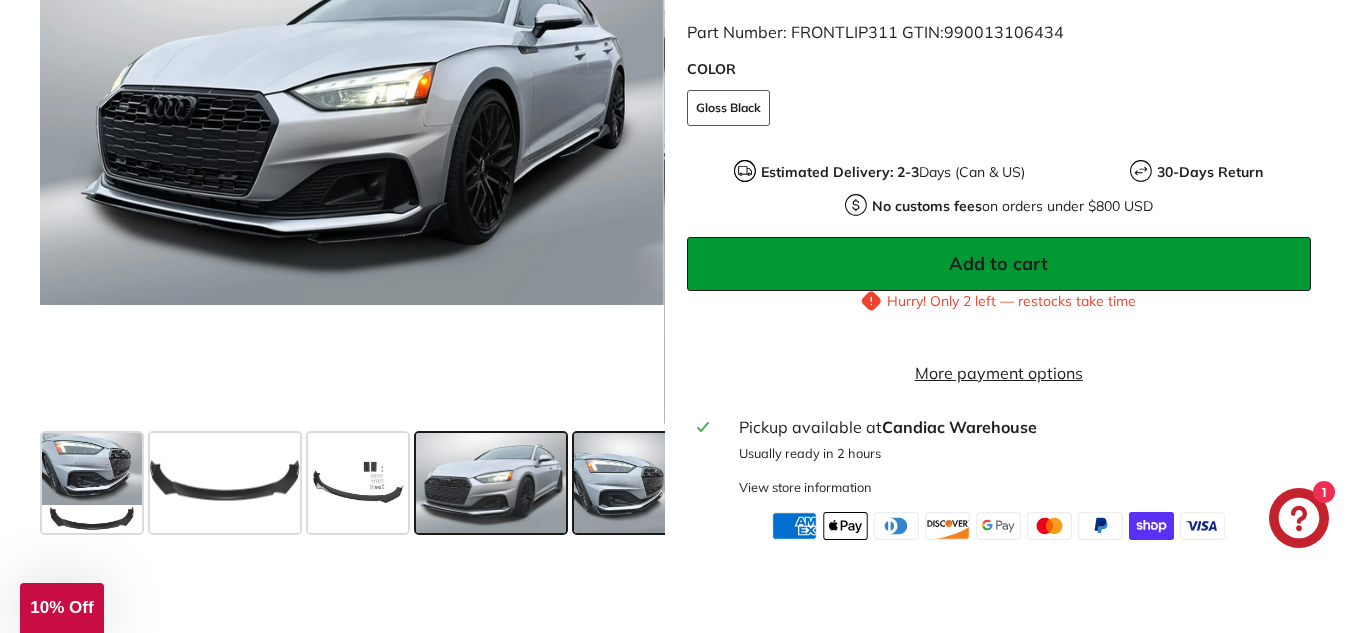 click at bounding box center (624, 482) 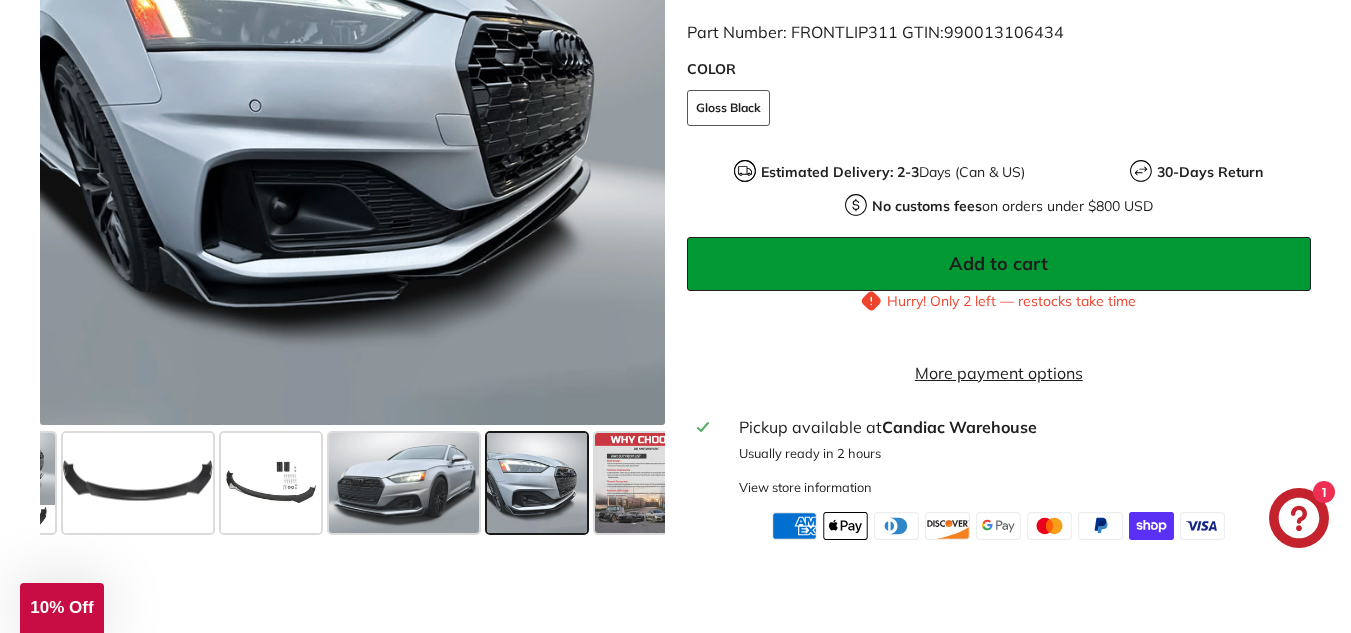 scroll, scrollTop: 0, scrollLeft: 121, axis: horizontal 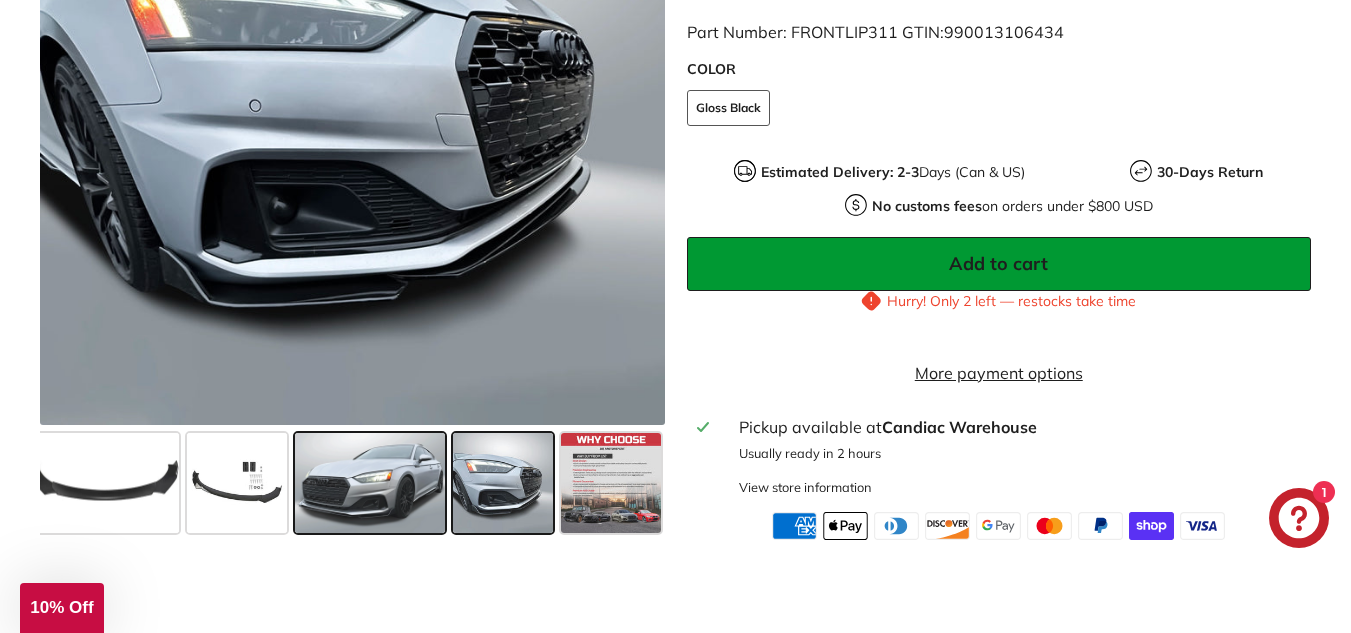 click at bounding box center (370, 482) 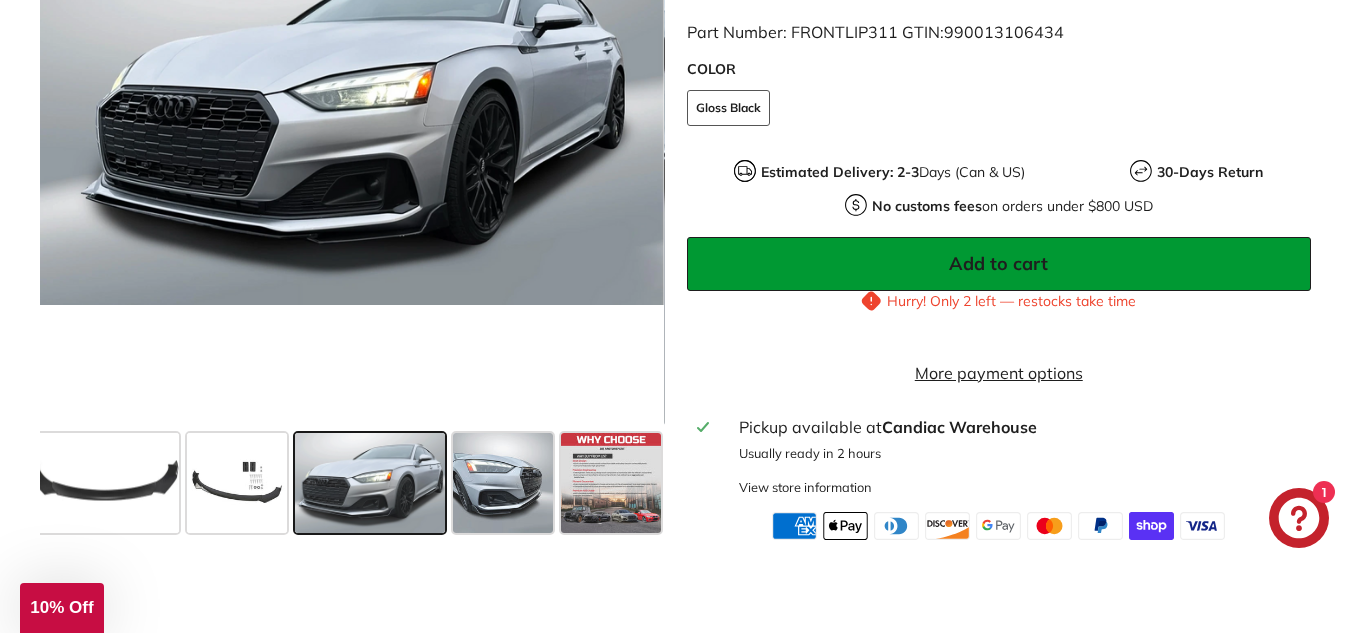 scroll, scrollTop: 466, scrollLeft: 0, axis: vertical 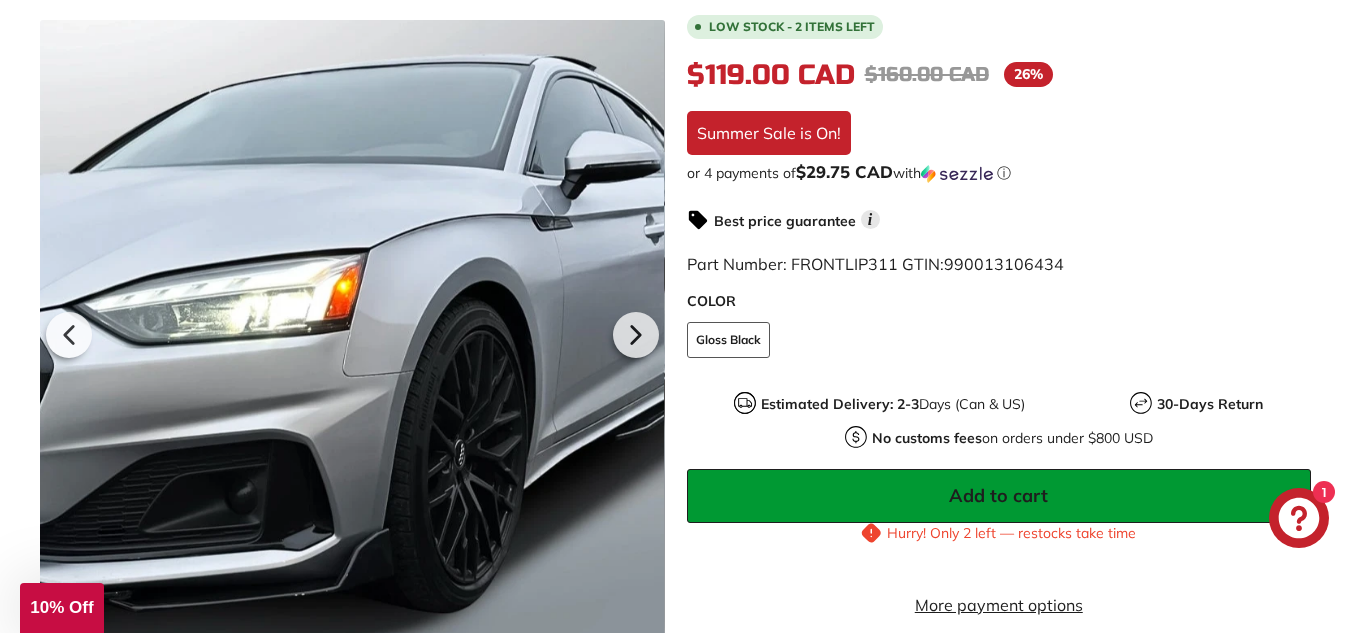 click at bounding box center [352, 332] 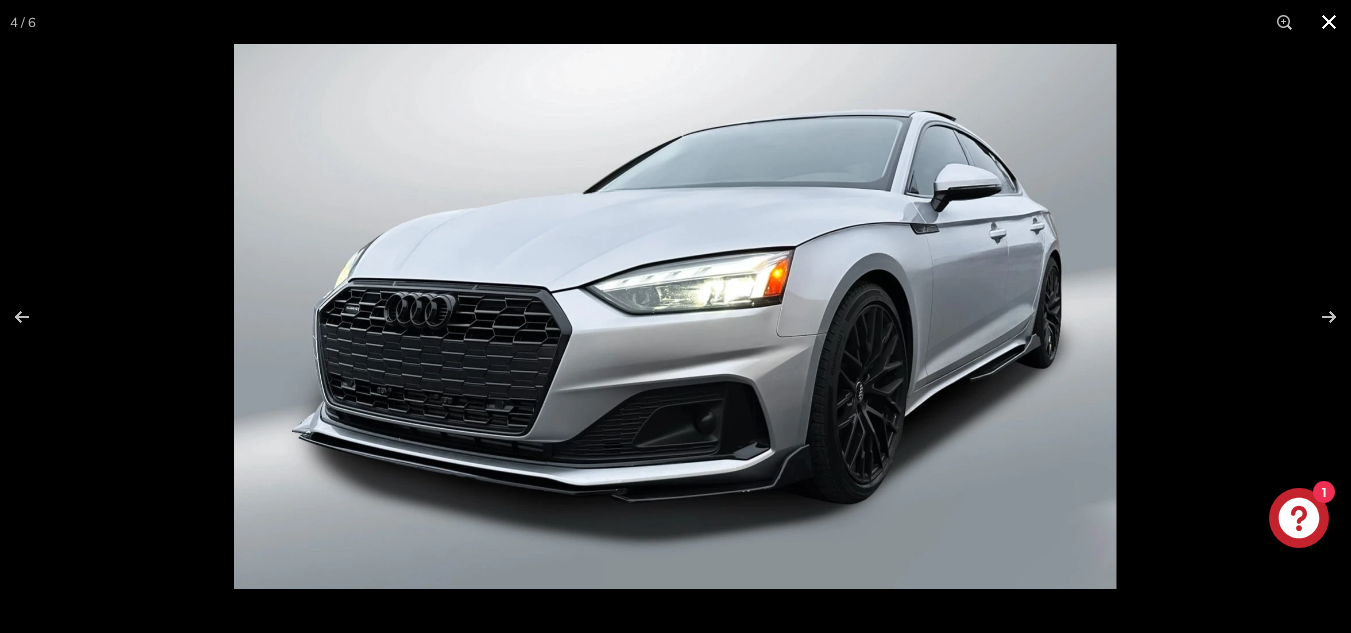 click at bounding box center [675, 316] 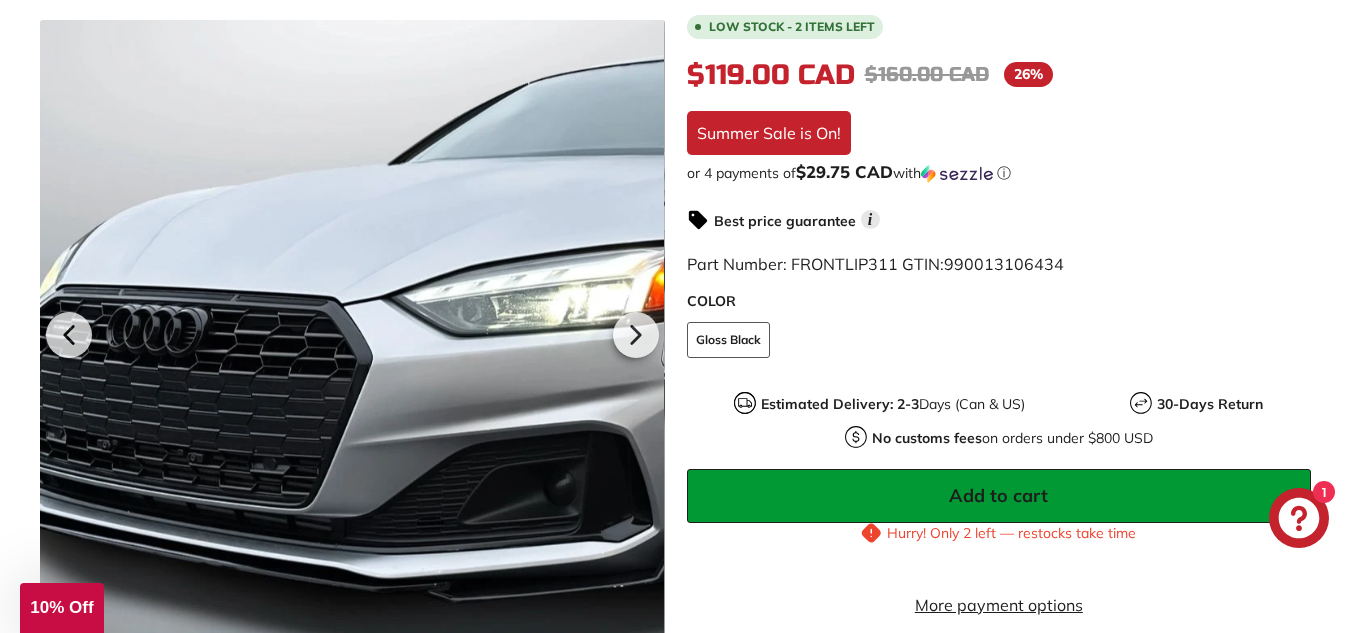 click at bounding box center (352, 332) 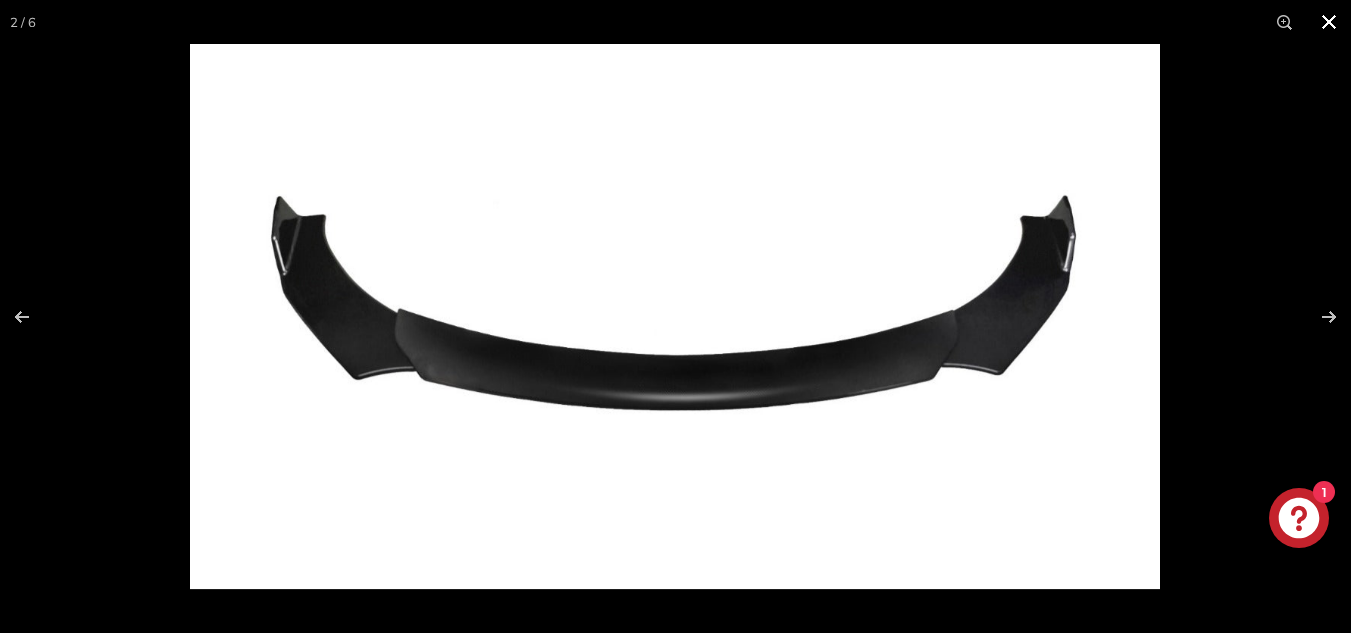 scroll, scrollTop: 0, scrollLeft: 0, axis: both 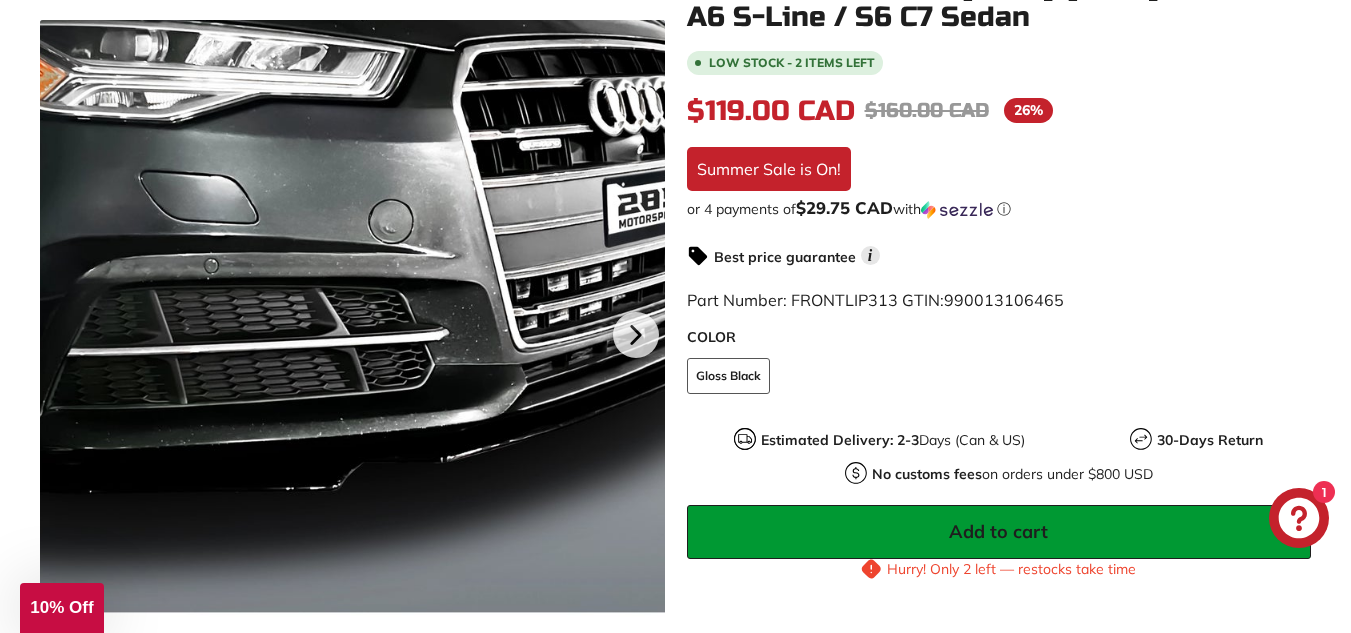 click at bounding box center (352, 332) 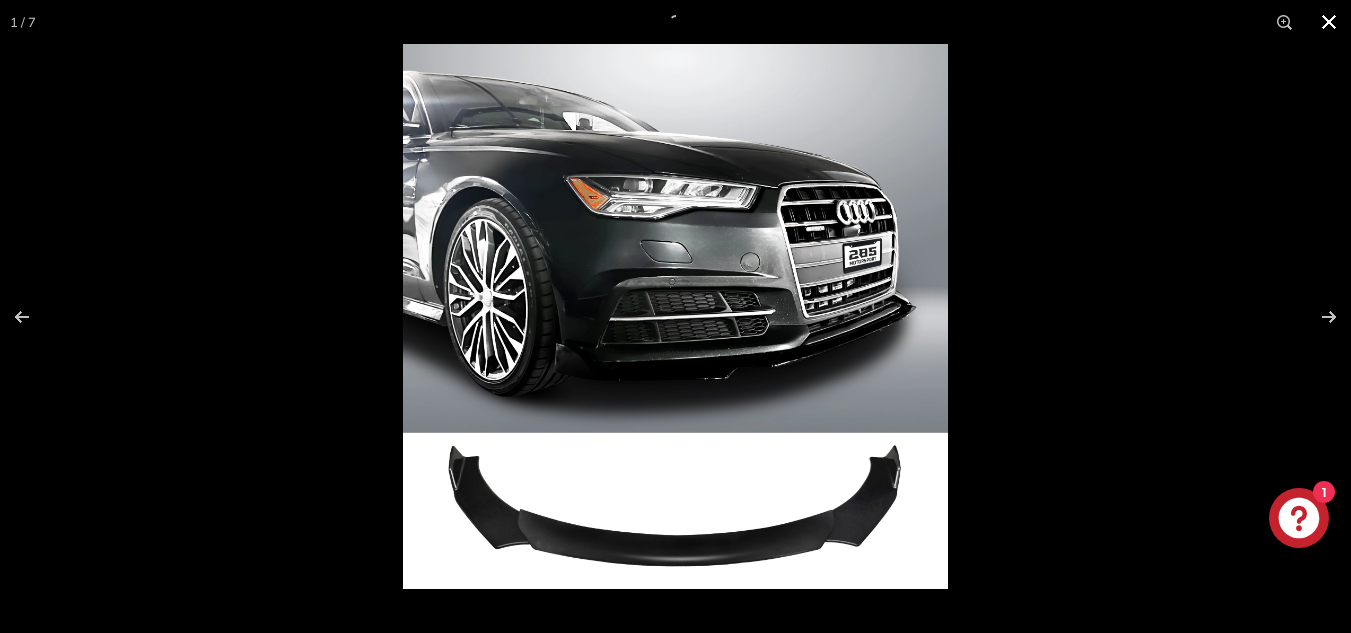 click at bounding box center [1329, 22] 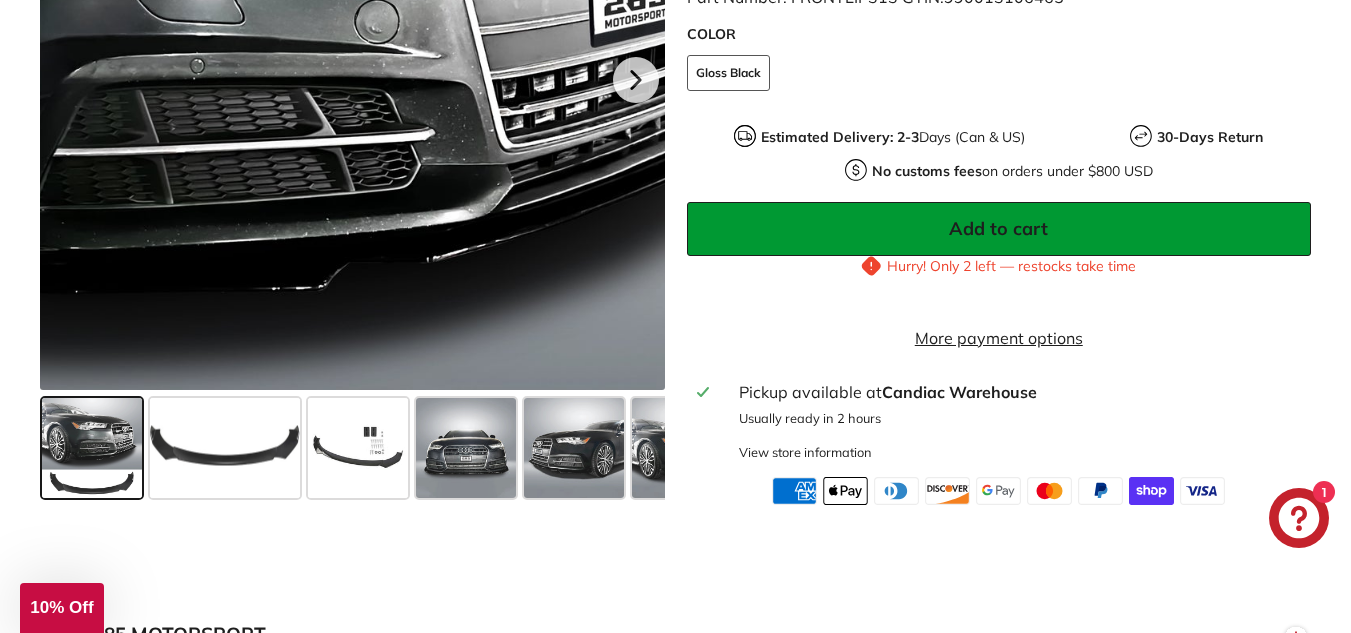 scroll, scrollTop: 734, scrollLeft: 0, axis: vertical 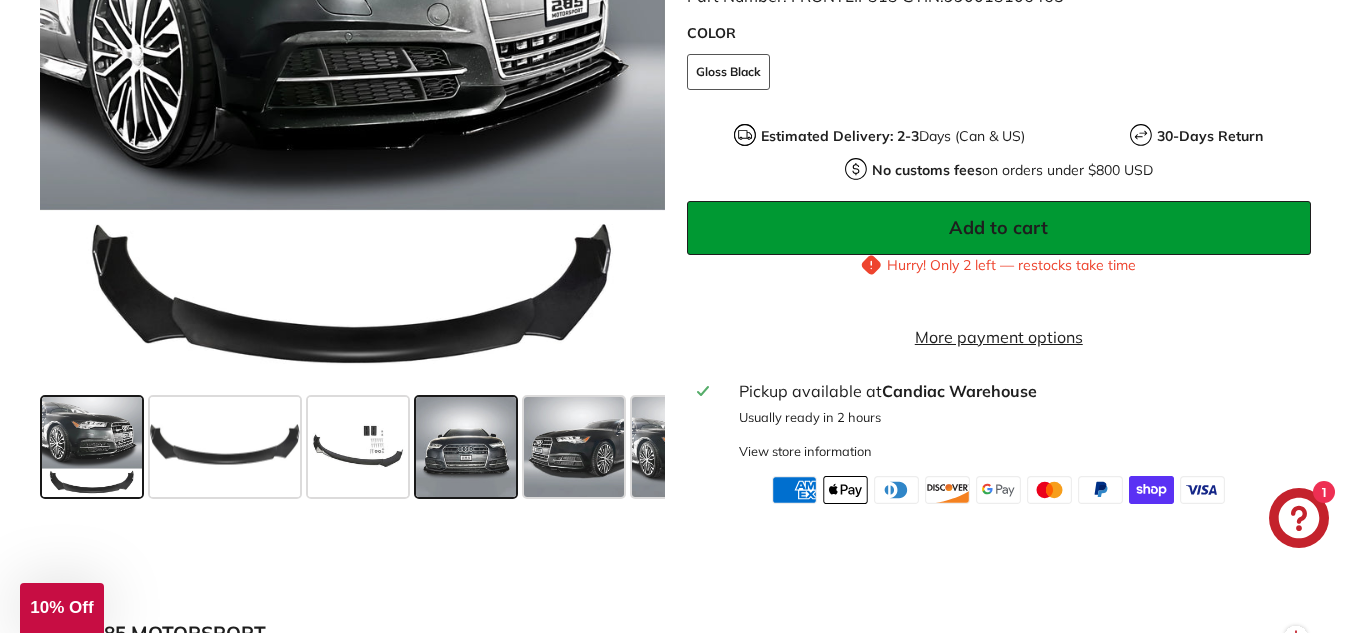click at bounding box center (466, 446) 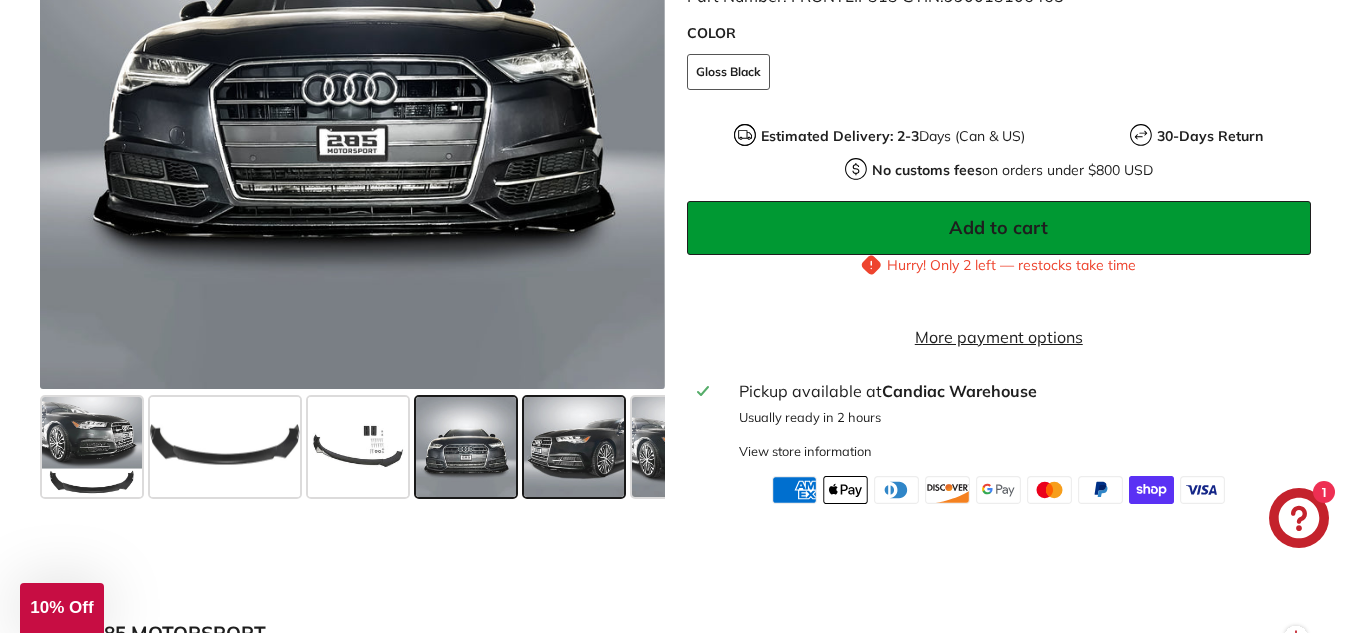click at bounding box center (574, 446) 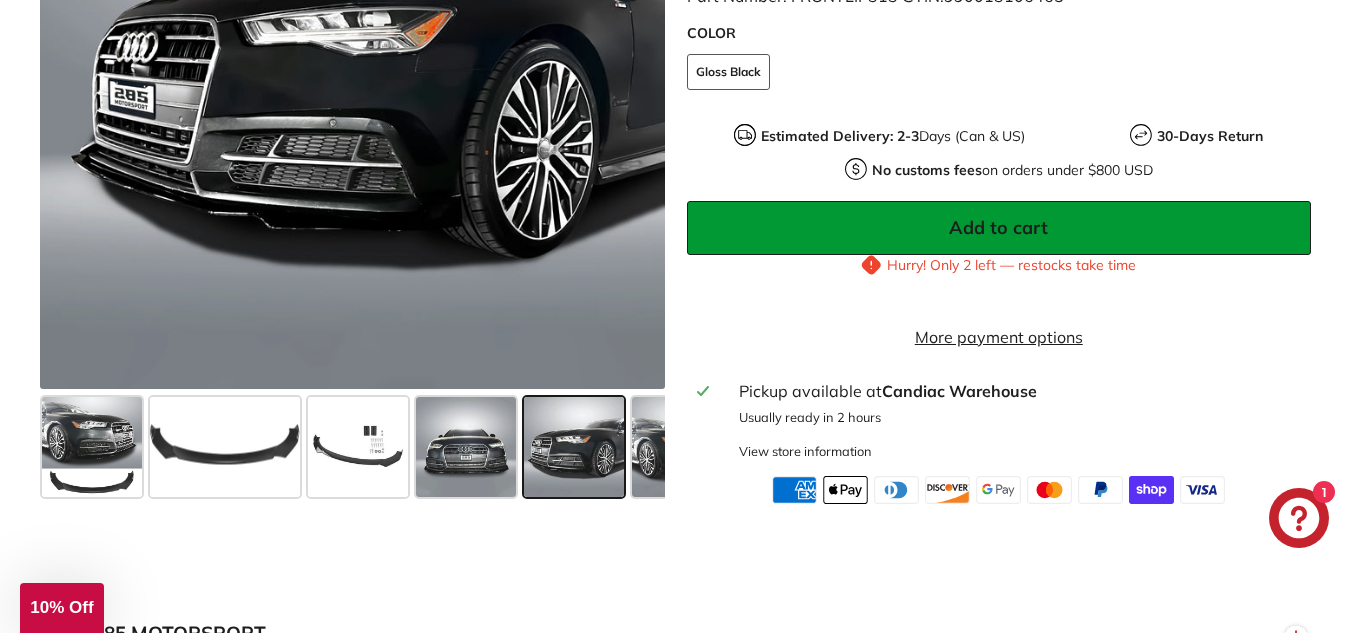 click at bounding box center (574, 446) 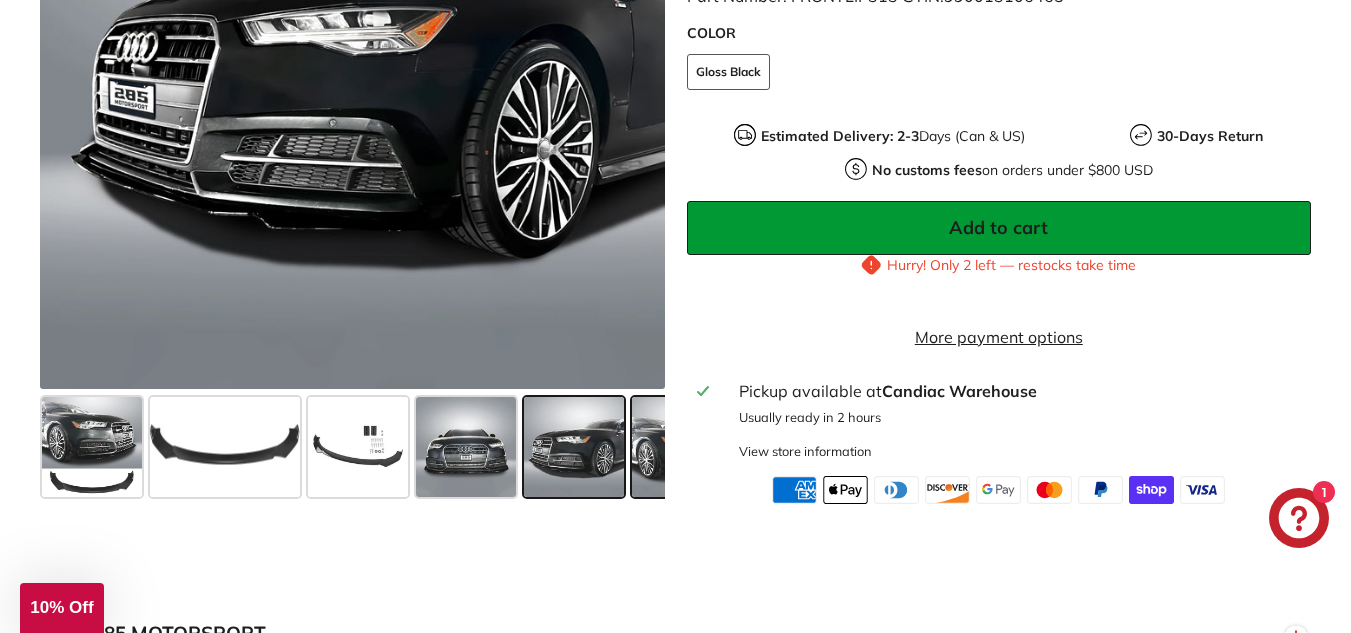 click at bounding box center (682, 446) 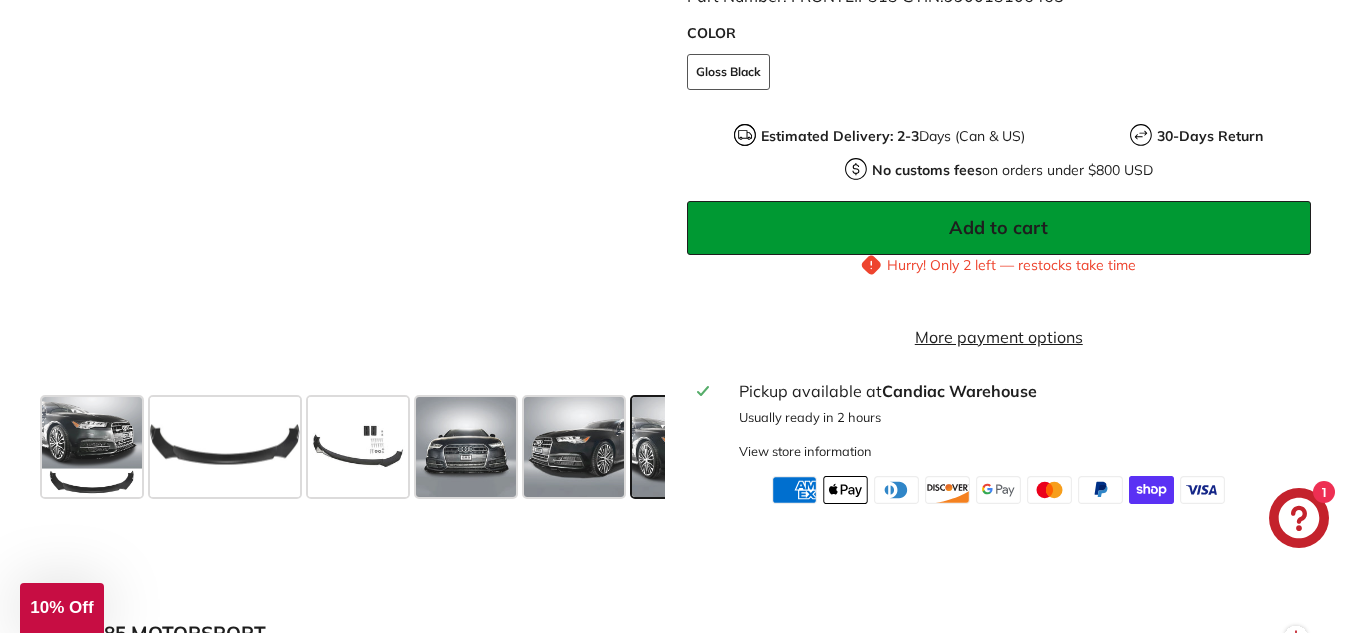scroll, scrollTop: 0, scrollLeft: 179, axis: horizontal 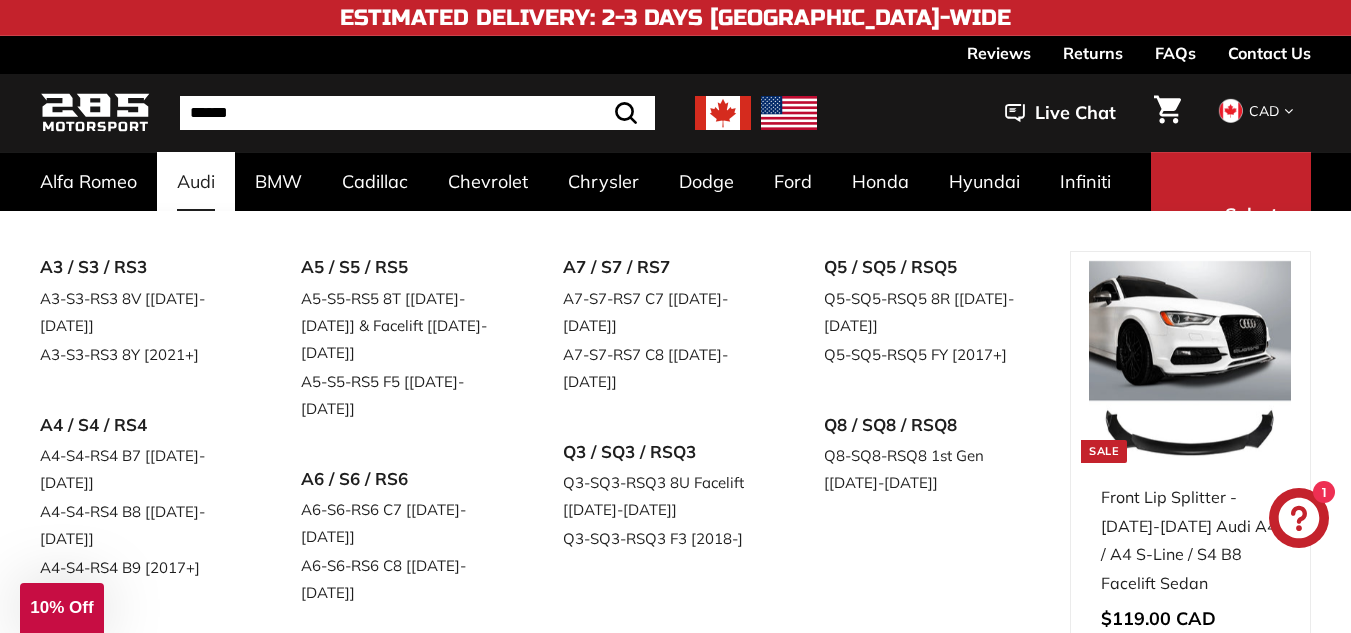 click on "Audi" at bounding box center [196, 181] 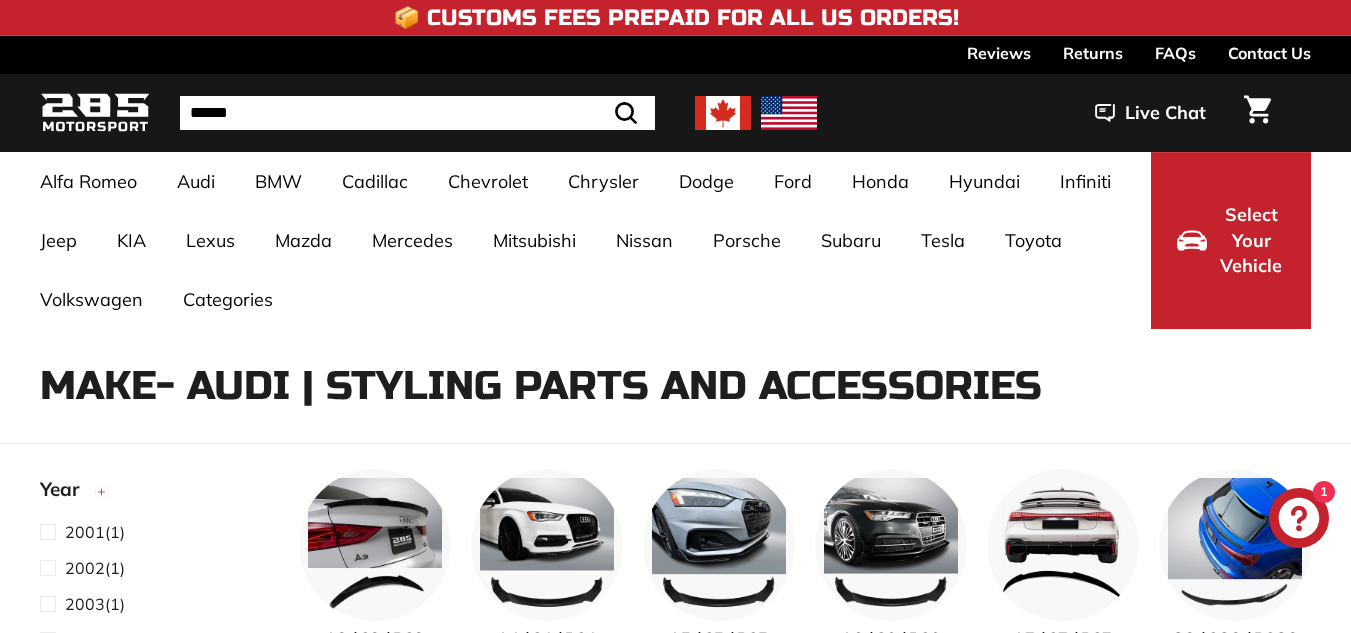 select on "**********" 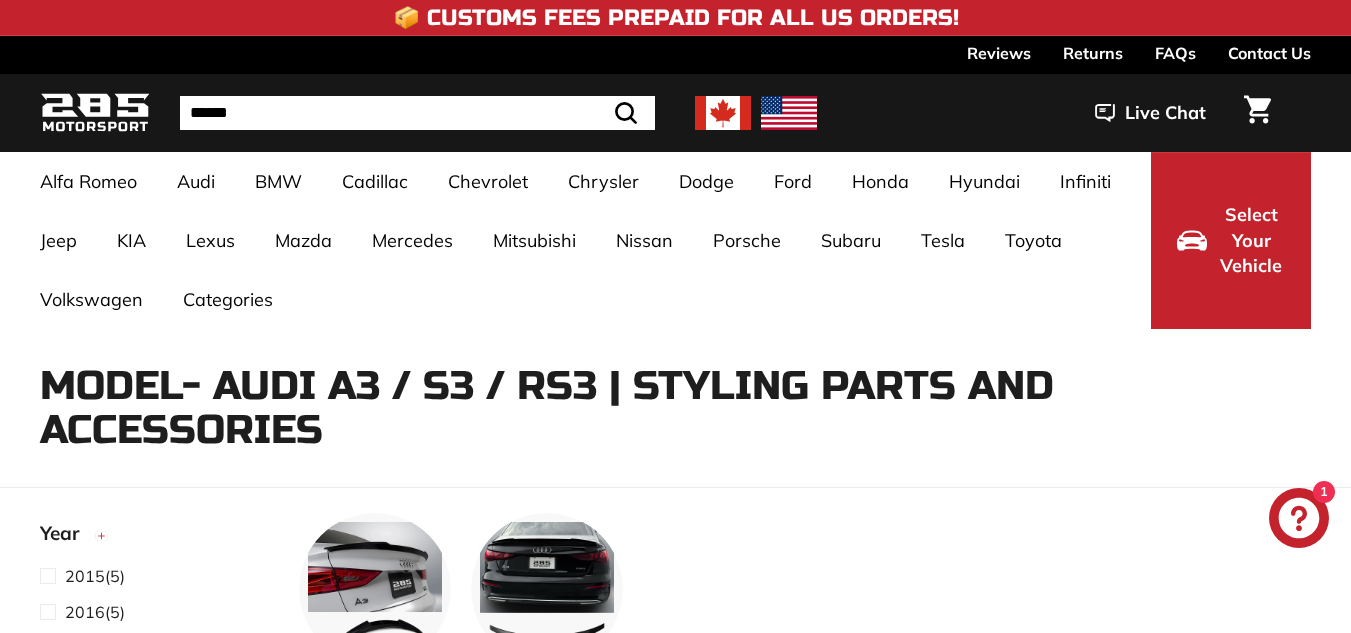 select on "**********" 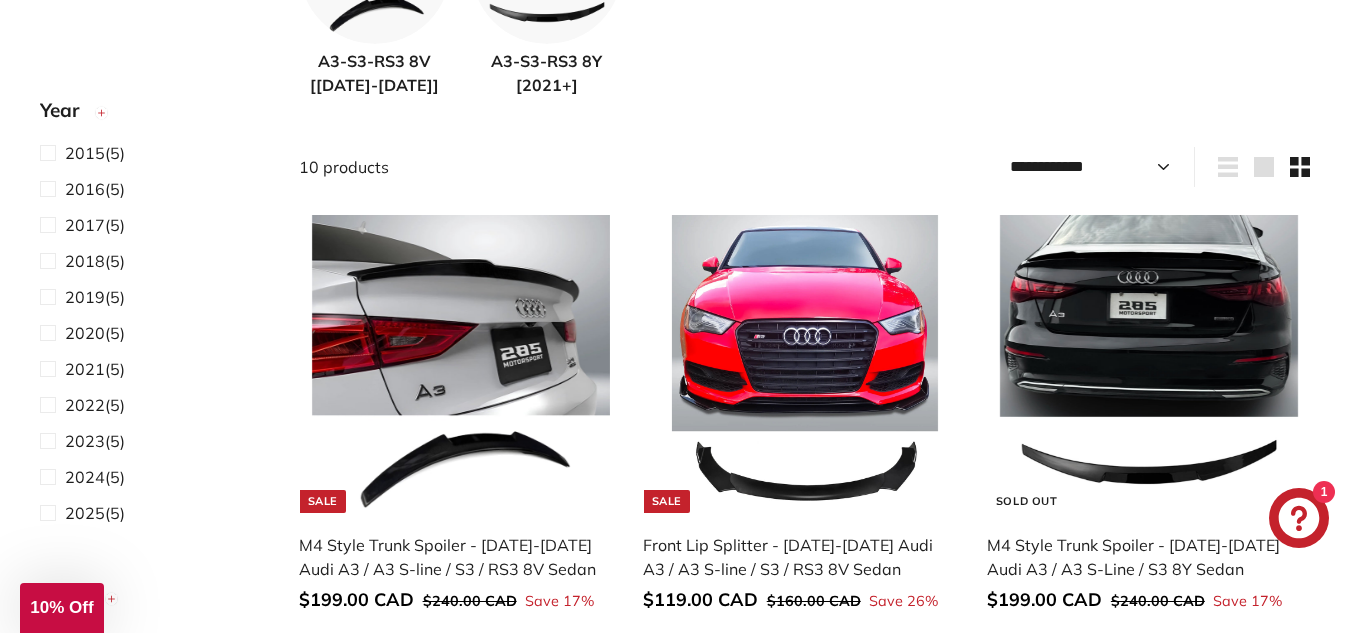 scroll, scrollTop: 620, scrollLeft: 0, axis: vertical 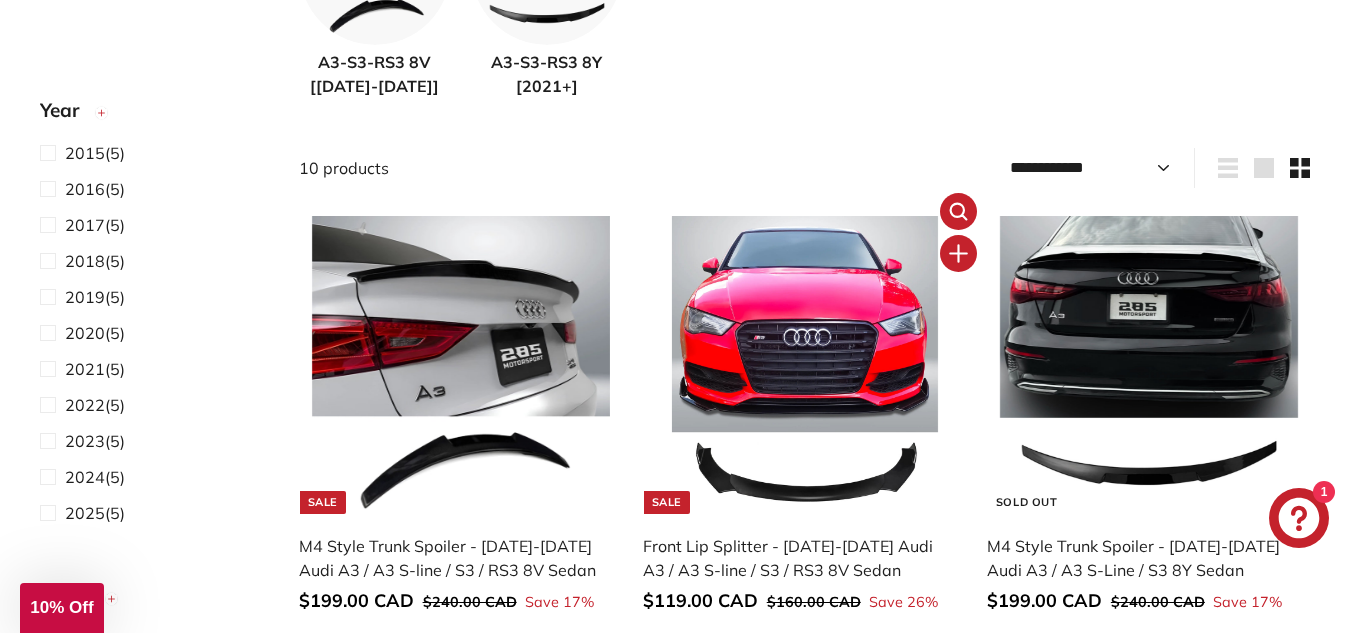 click at bounding box center [805, 365] 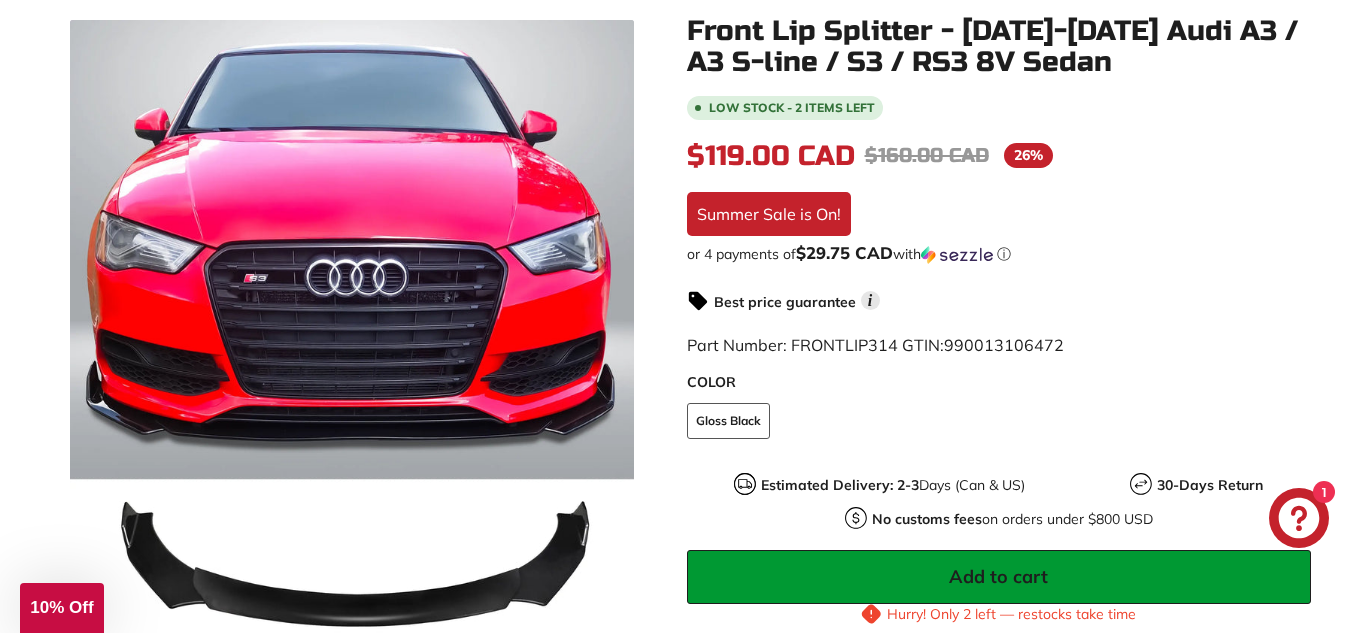 scroll, scrollTop: 386, scrollLeft: 0, axis: vertical 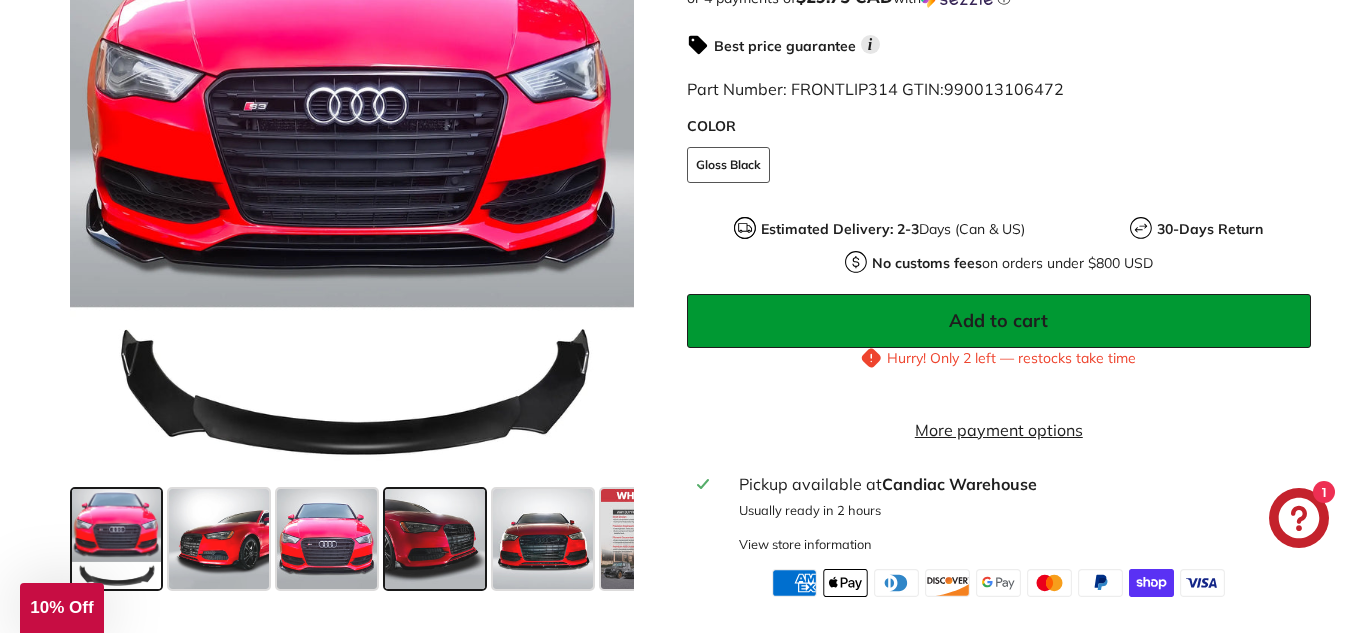 click at bounding box center [435, 539] 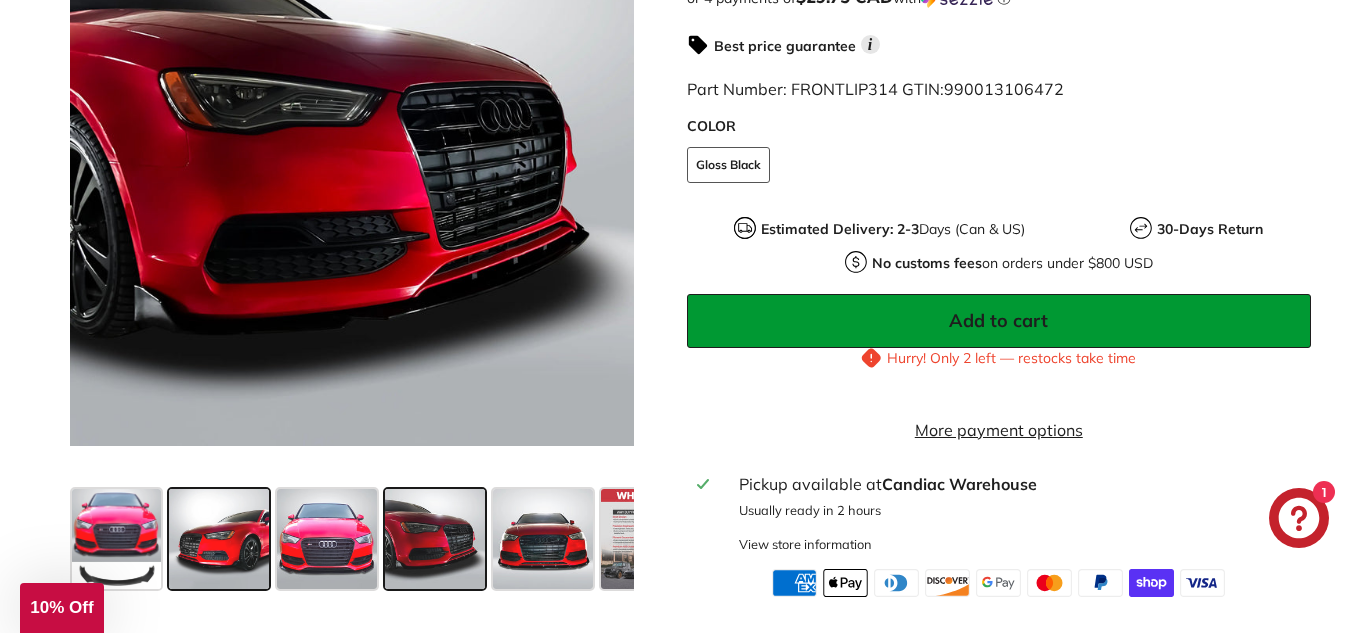 click at bounding box center (219, 539) 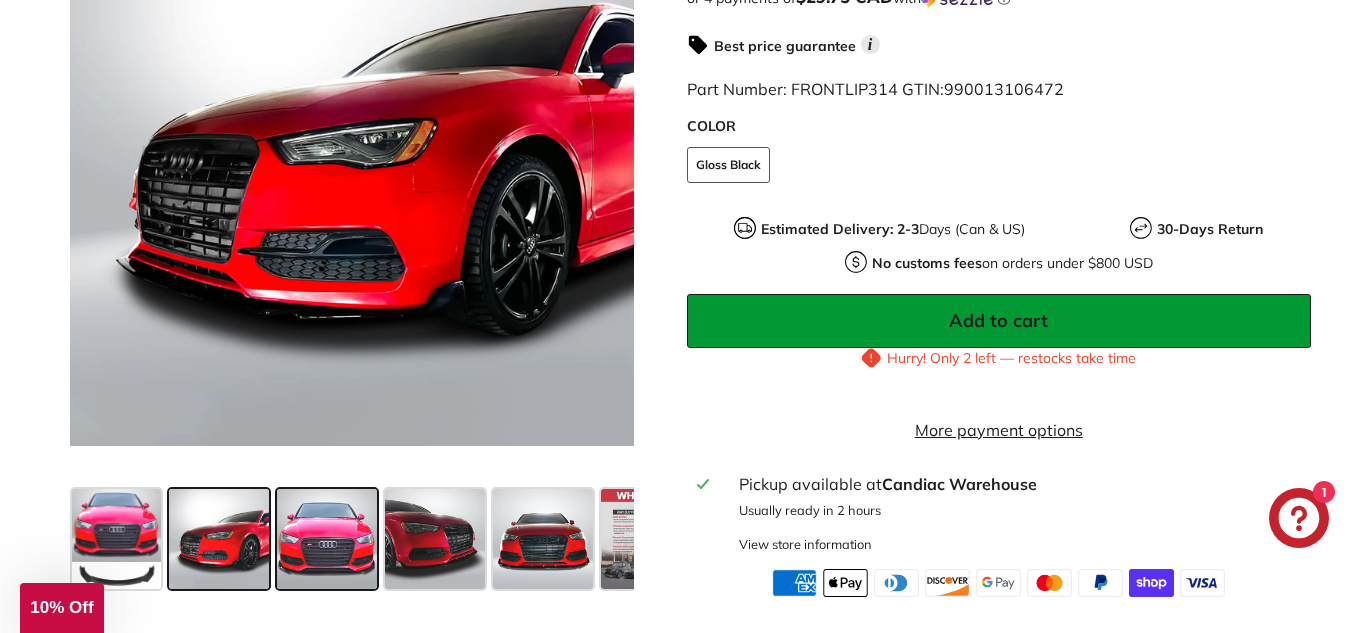 click at bounding box center [327, 539] 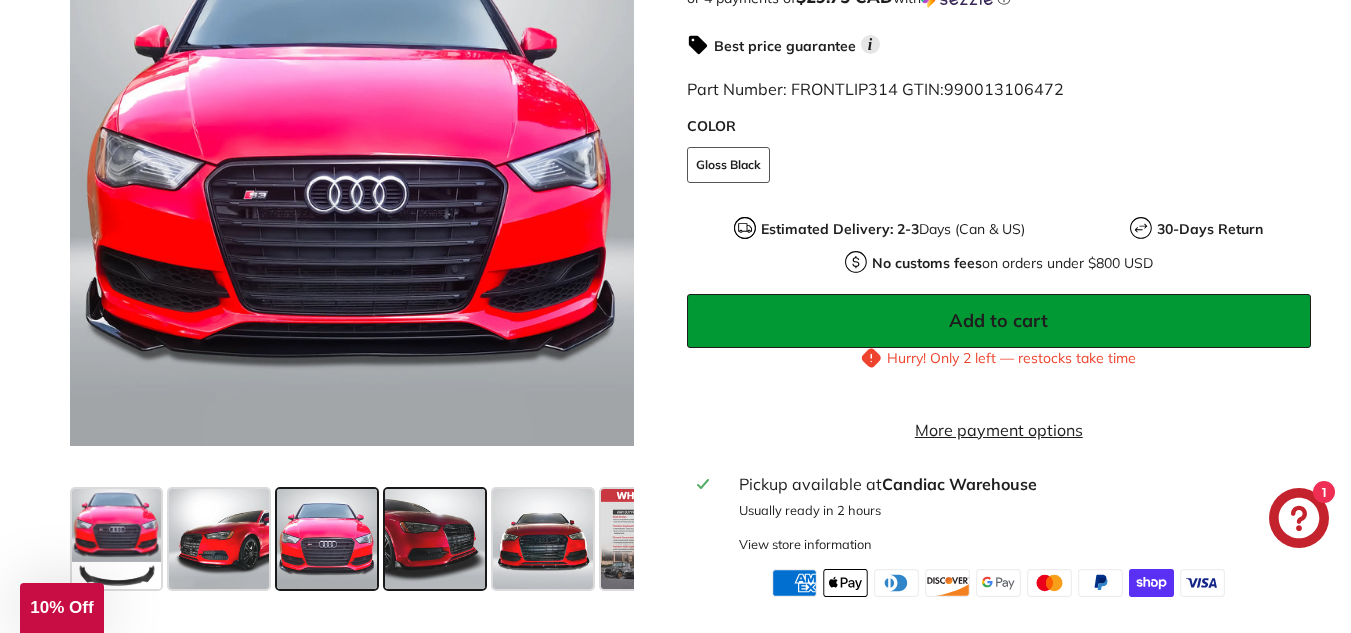 click at bounding box center [435, 539] 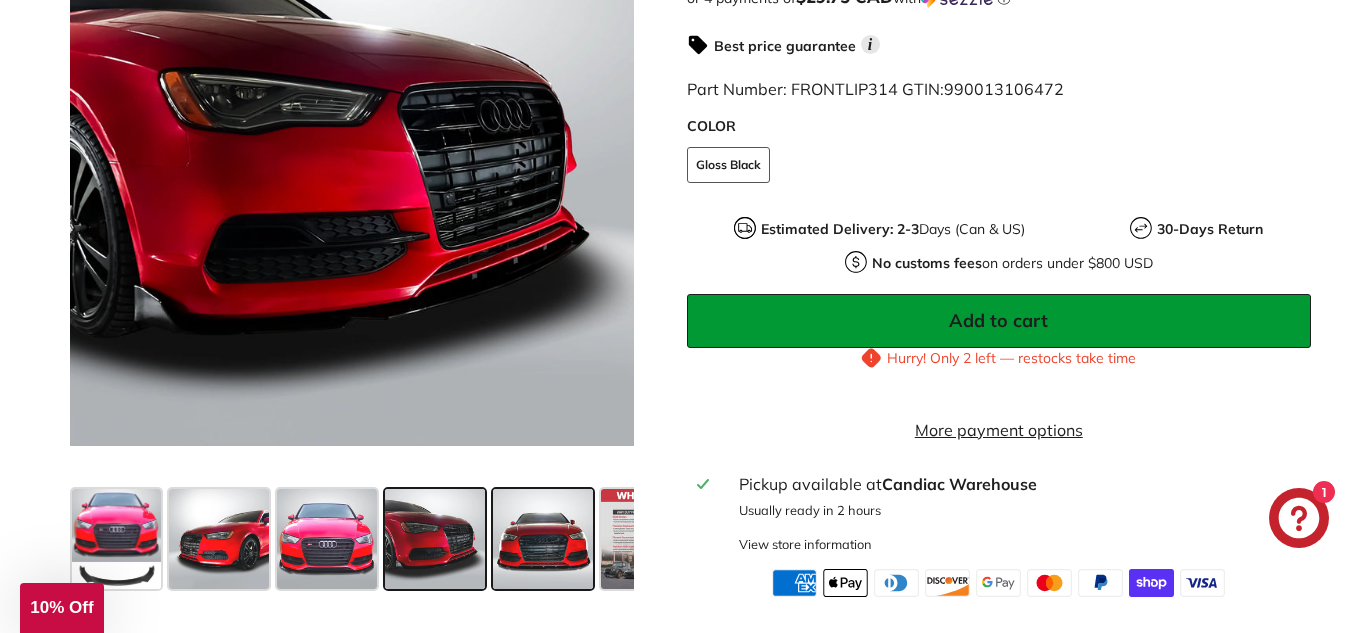 click at bounding box center (543, 539) 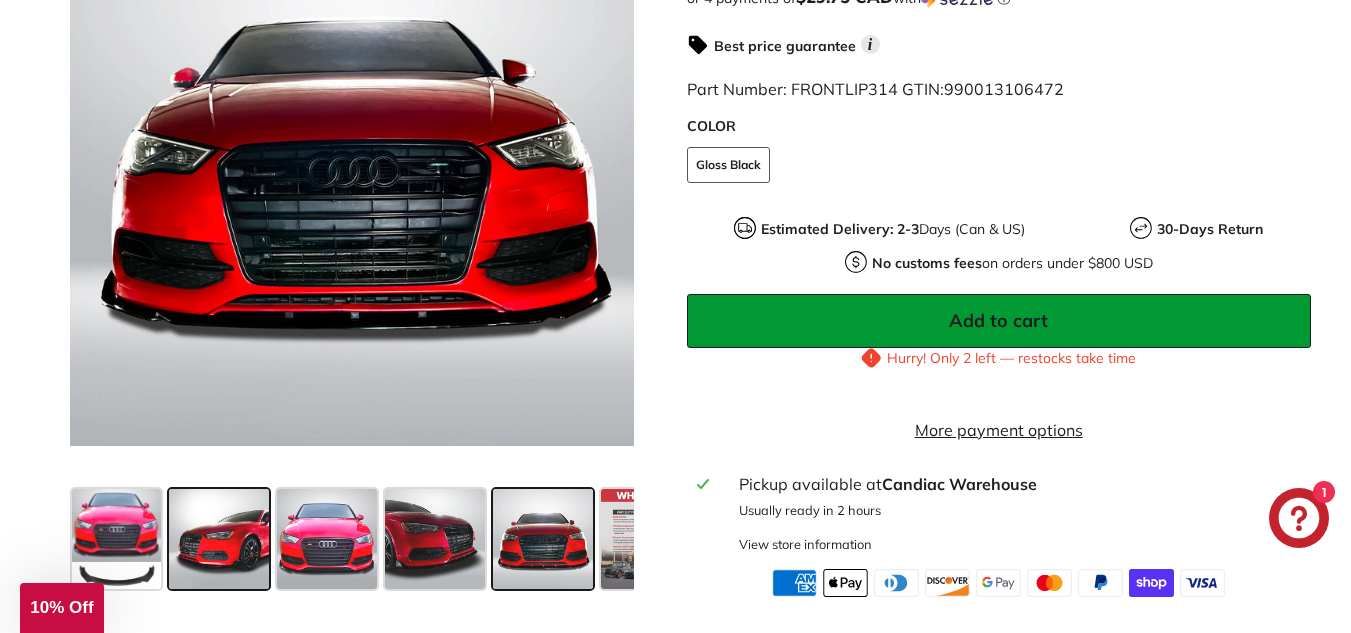 click at bounding box center [219, 539] 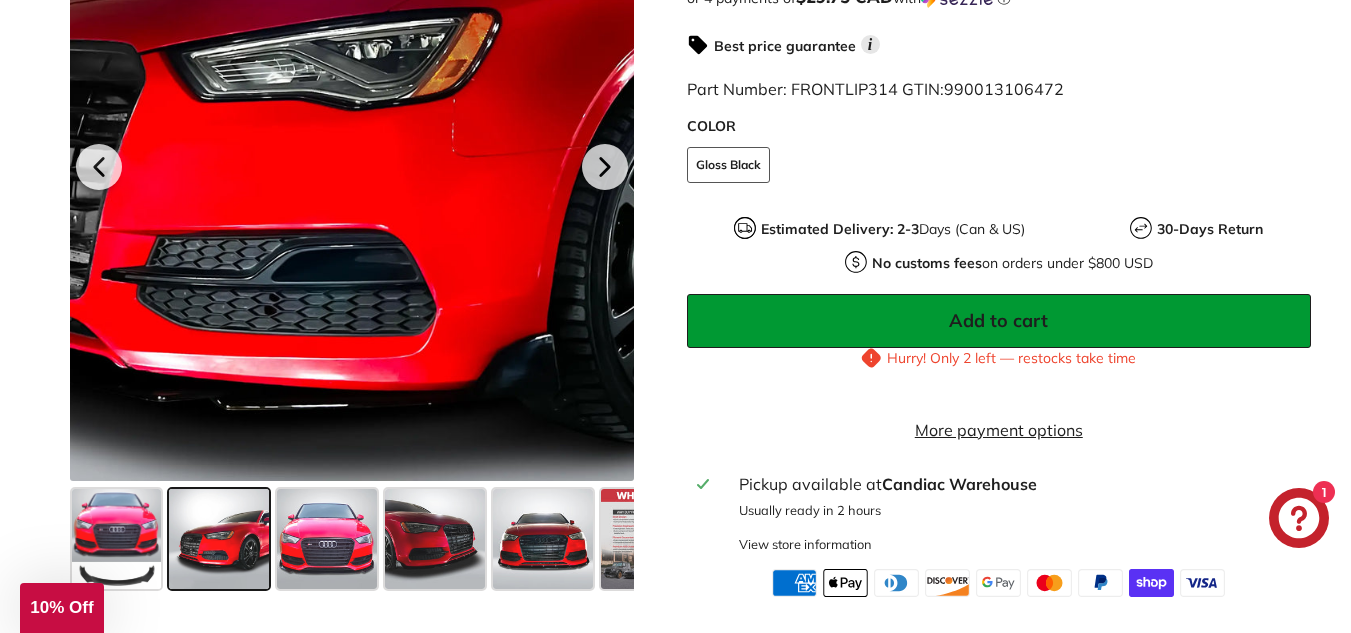 click at bounding box center [352, 164] 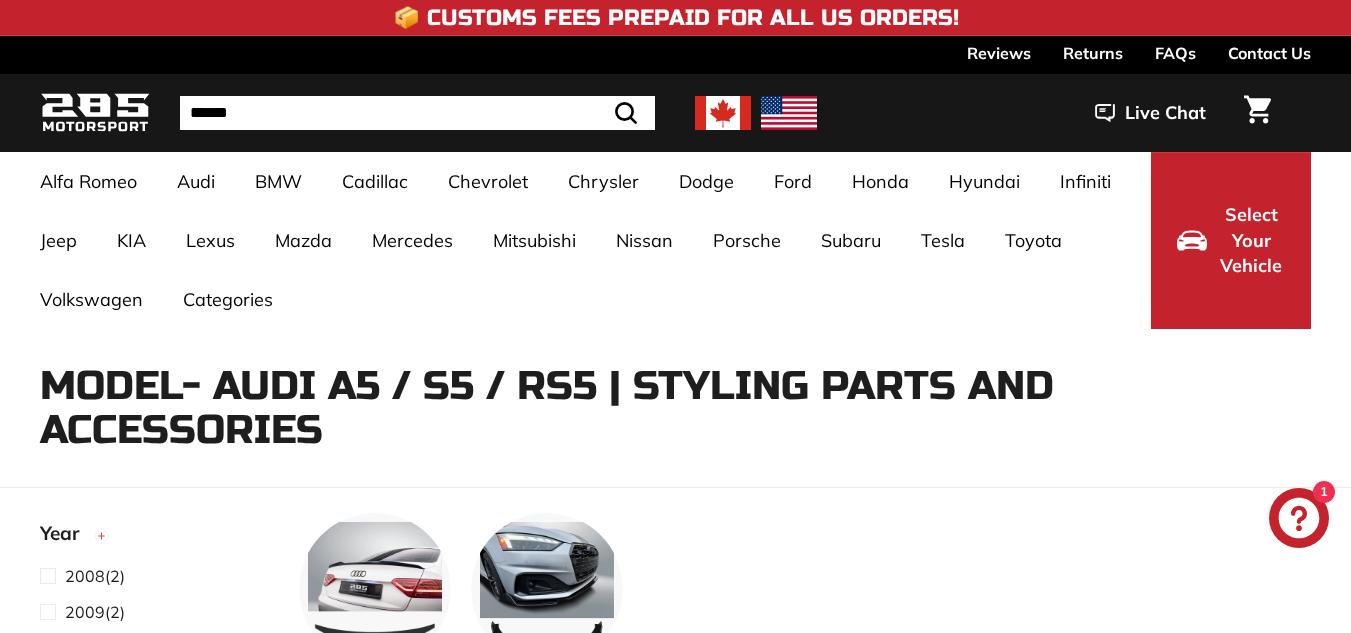 select on "**********" 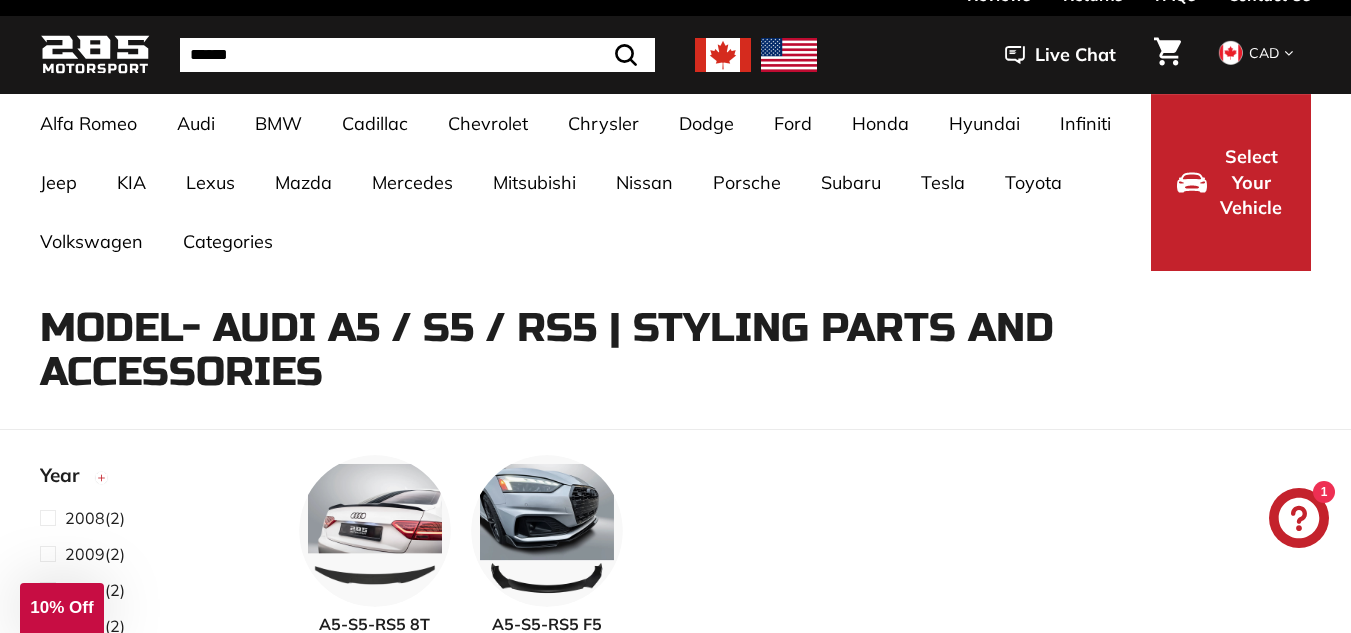 scroll, scrollTop: 59, scrollLeft: 0, axis: vertical 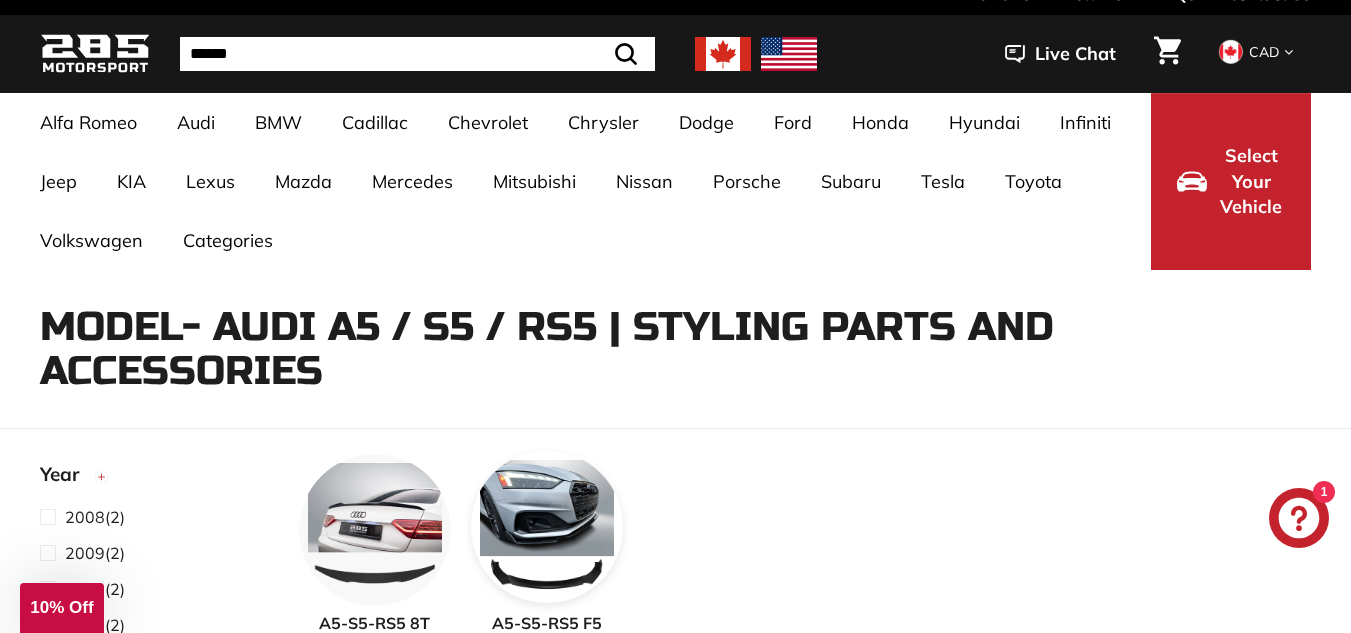 click at bounding box center [547, 527] 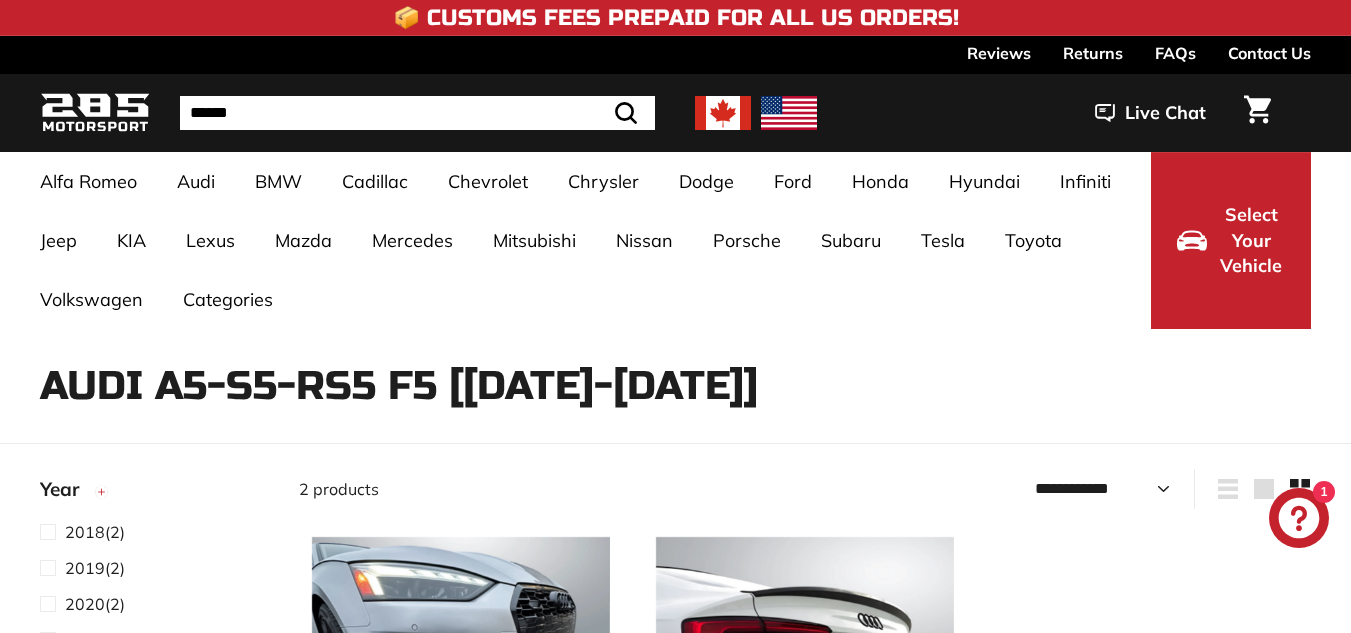 select on "**********" 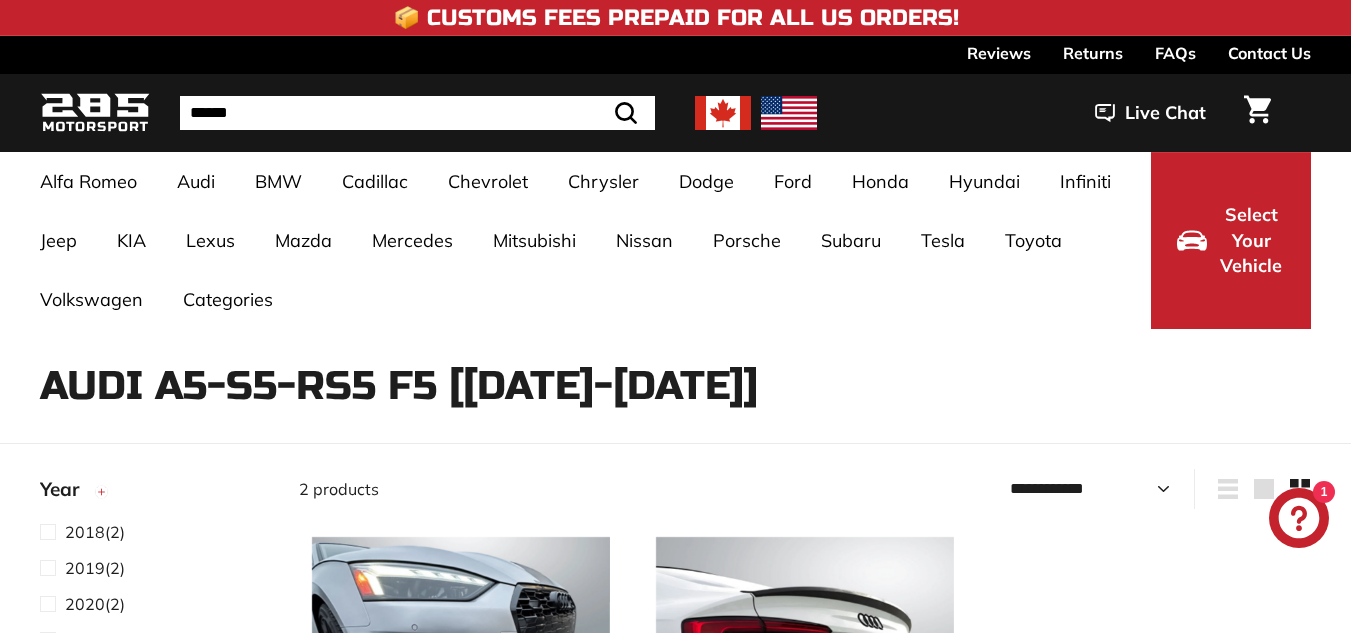 scroll, scrollTop: 150, scrollLeft: 0, axis: vertical 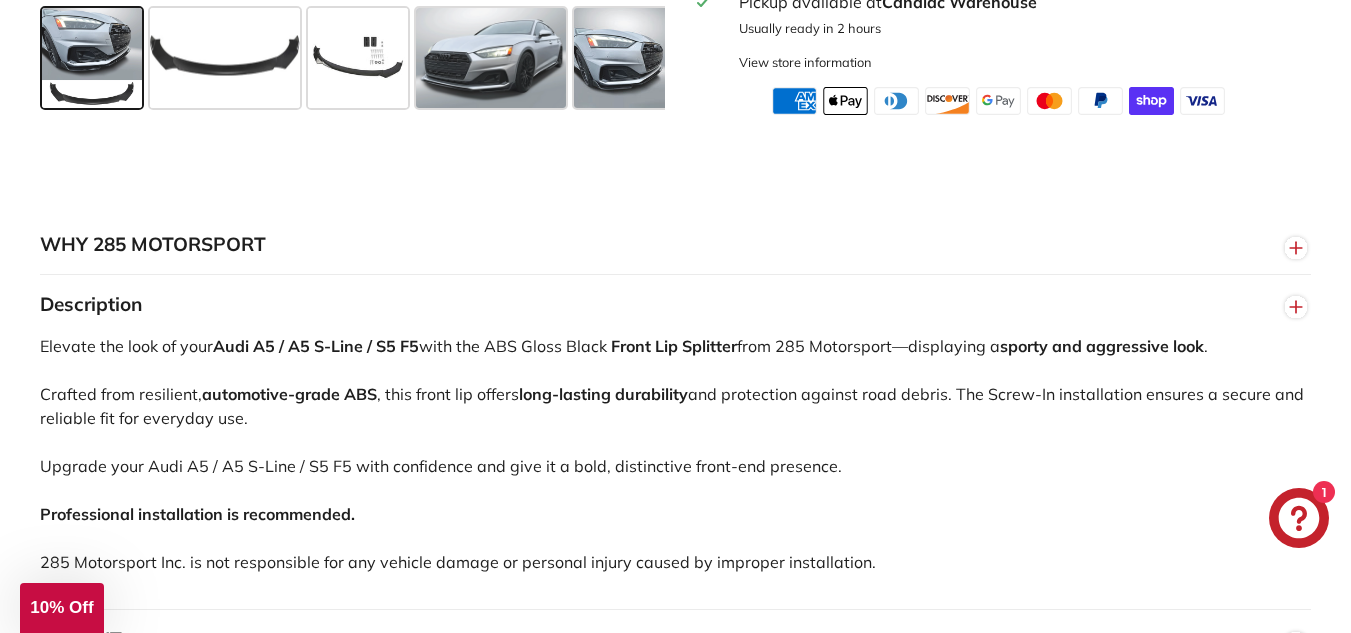 drag, startPoint x: 212, startPoint y: 363, endPoint x: 376, endPoint y: 370, distance: 164.14932 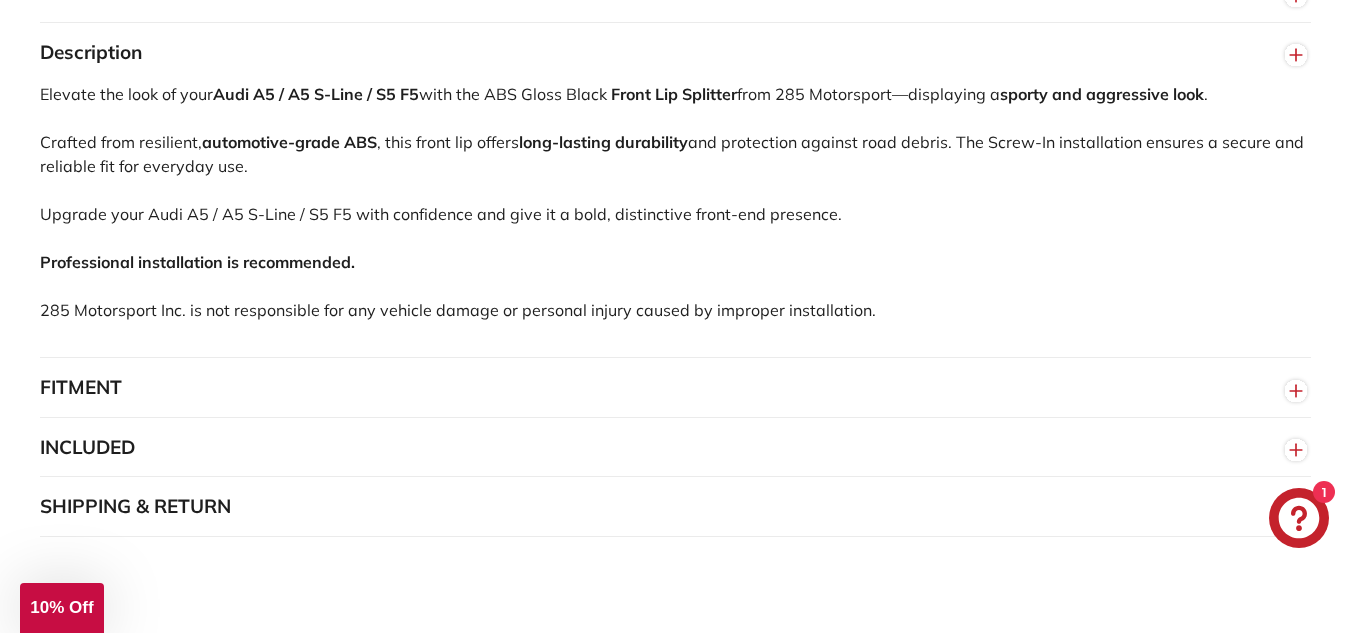 scroll, scrollTop: 1376, scrollLeft: 0, axis: vertical 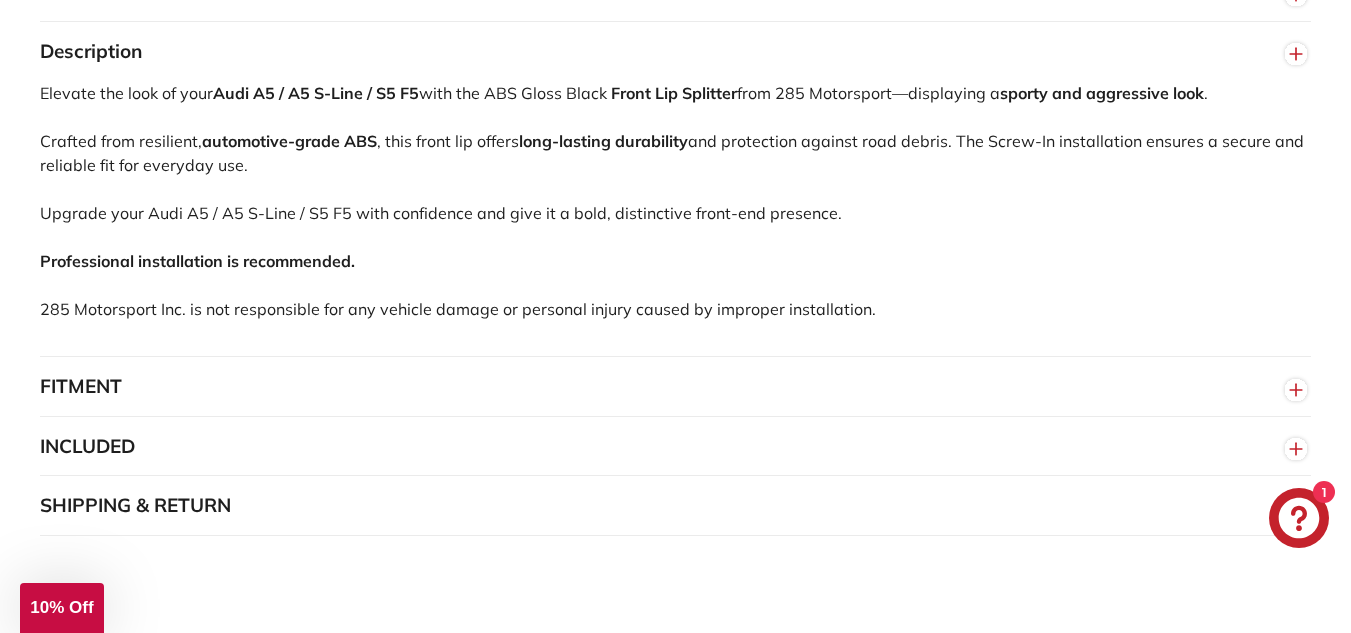 click on "FITMENT" at bounding box center (675, 387) 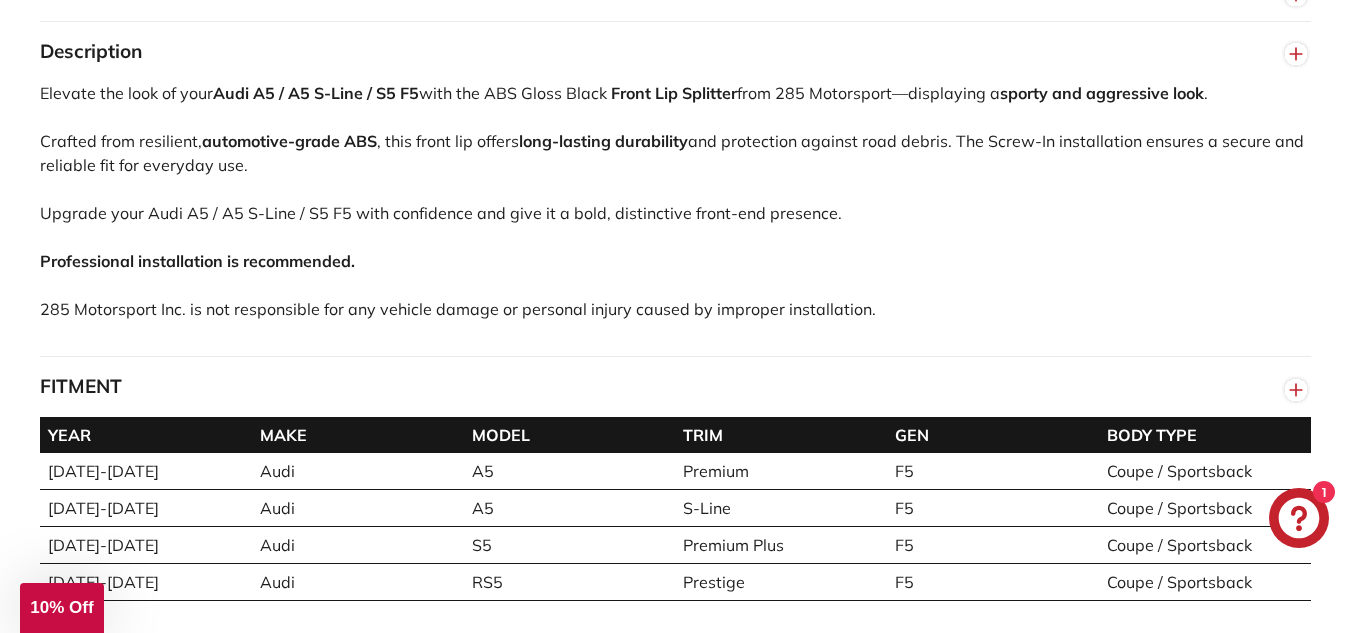 drag, startPoint x: 482, startPoint y: 487, endPoint x: 583, endPoint y: 491, distance: 101.07918 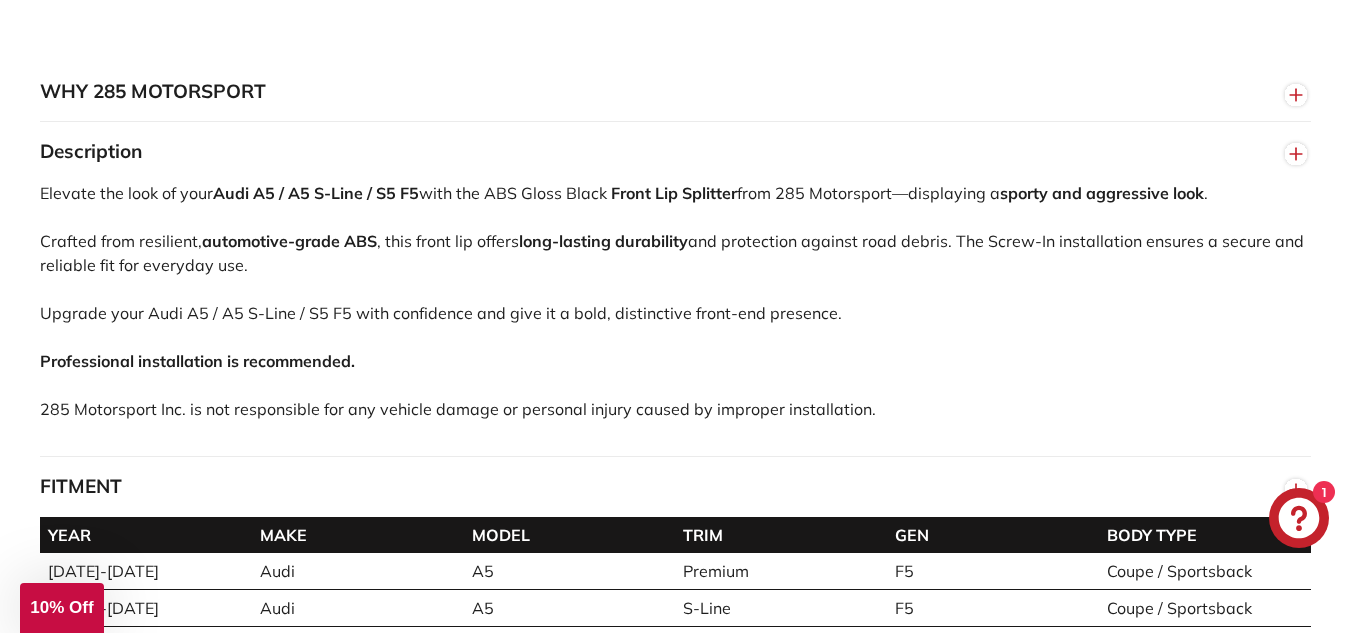 scroll, scrollTop: 1277, scrollLeft: 0, axis: vertical 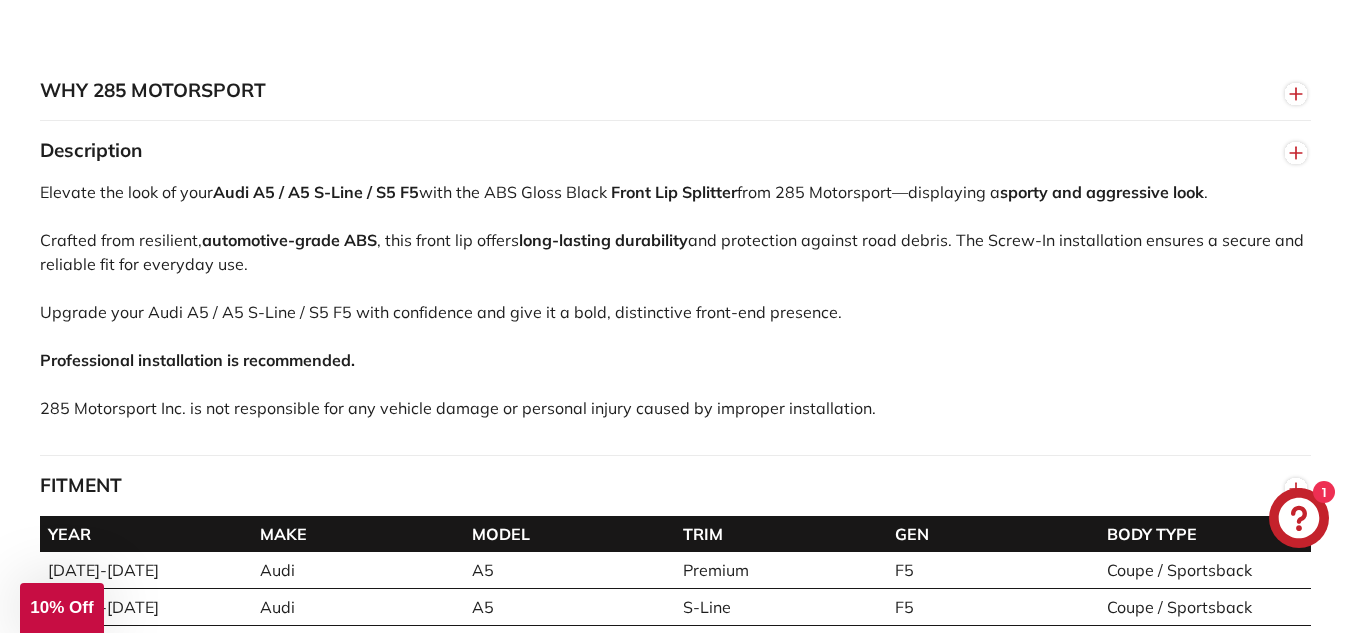 click on "Elevate the look of your  Audi A5 / A5 S-Line / S5 F5  with the ABS Gloss Black    Front Lip Splitter  from 285 Motorsport—displaying a  sporty and aggressive look .
Crafted from resilient,  automotive-grade ABS , this front lip offers  long-lasting durability  and protection against road debris. The Screw-In installation ensures a secure and reliable fit for everyday use.
Upgrade your Audi A5 / A5 S-Line / S5 F5 with confidence and give it a bold, distinctive front-end presence.
Professional installation is recommended.
285 Motorsport Inc. is not responsible for any vehicle damage or personal injury caused by improper installation." at bounding box center (675, 317) 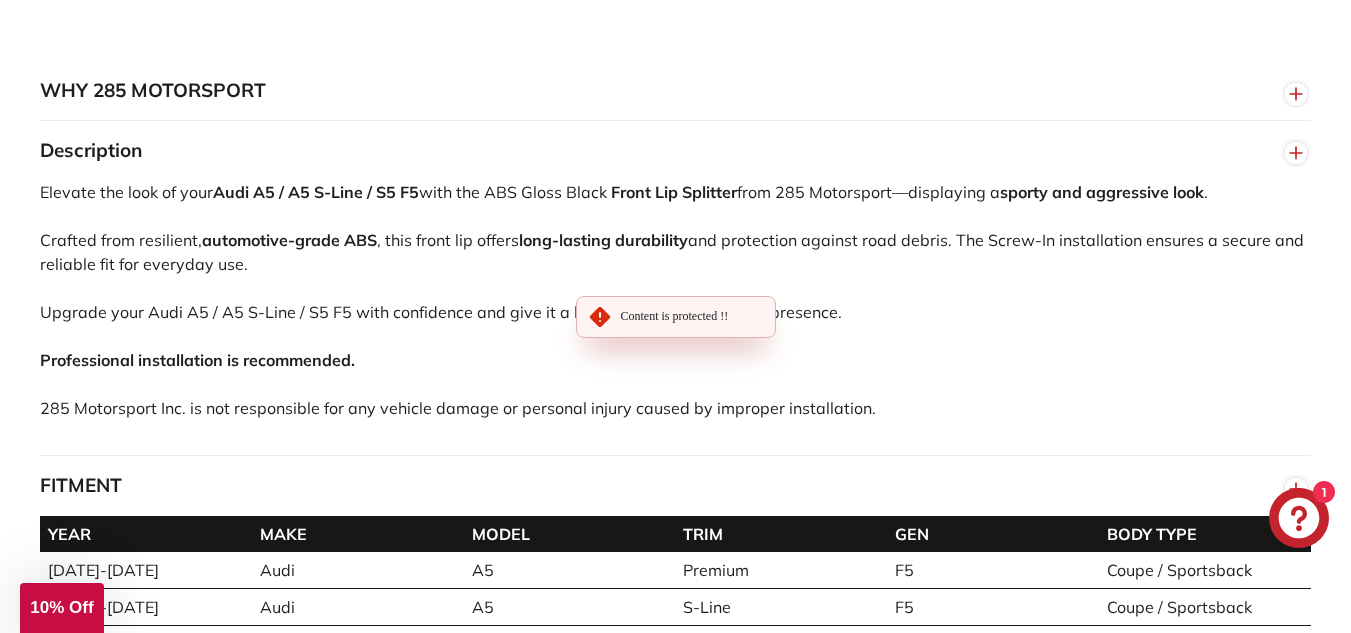 click on "Elevate the look of your  Audi A5 / A5 S-Line / S5 F5  with the ABS Gloss Black    Front Lip Splitter  from 285 Motorsport—displaying a  sporty and aggressive look .
Crafted from resilient,  automotive-grade ABS , this front lip offers  long-lasting durability  and protection against road debris. The Screw-In installation ensures a secure and reliable fit for everyday use.
Upgrade your Audi A5 / A5 S-Line / S5 F5 with confidence and give it a bold, distinctive front-end presence.
Professional installation is recommended.
285 Motorsport Inc. is not responsible for any vehicle damage or personal injury caused by improper installation." at bounding box center (675, 317) 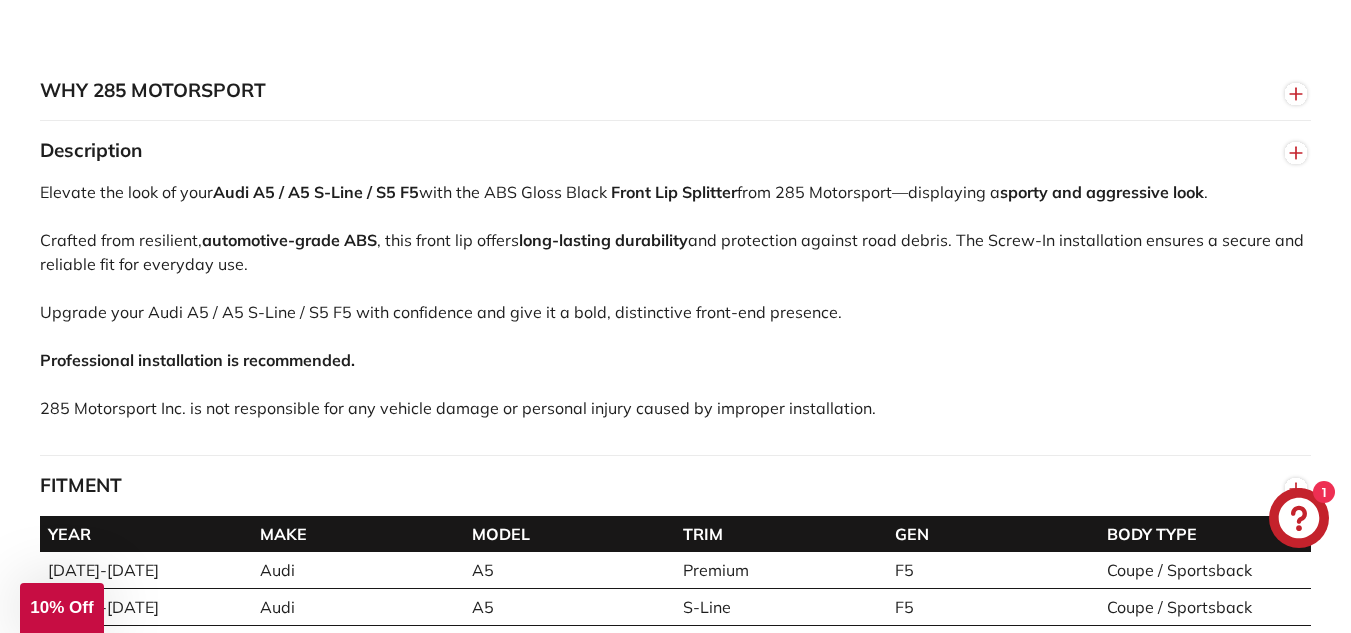 click on "Elevate the look of your  Audi A5 / A5 S-Line / S5 F5  with the ABS Gloss Black    Front Lip Splitter  from 285 Motorsport—displaying a  sporty and aggressive look .
Crafted from resilient,  automotive-grade ABS , this front lip offers  long-lasting durability  and protection against road debris. The Screw-In installation ensures a secure and reliable fit for everyday use.
Upgrade your Audi A5 / A5 S-Line / S5 F5 with confidence and give it a bold, distinctive front-end presence.
Professional installation is recommended.
285 Motorsport Inc. is not responsible for any vehicle damage or personal injury caused by improper installation." at bounding box center (675, 317) 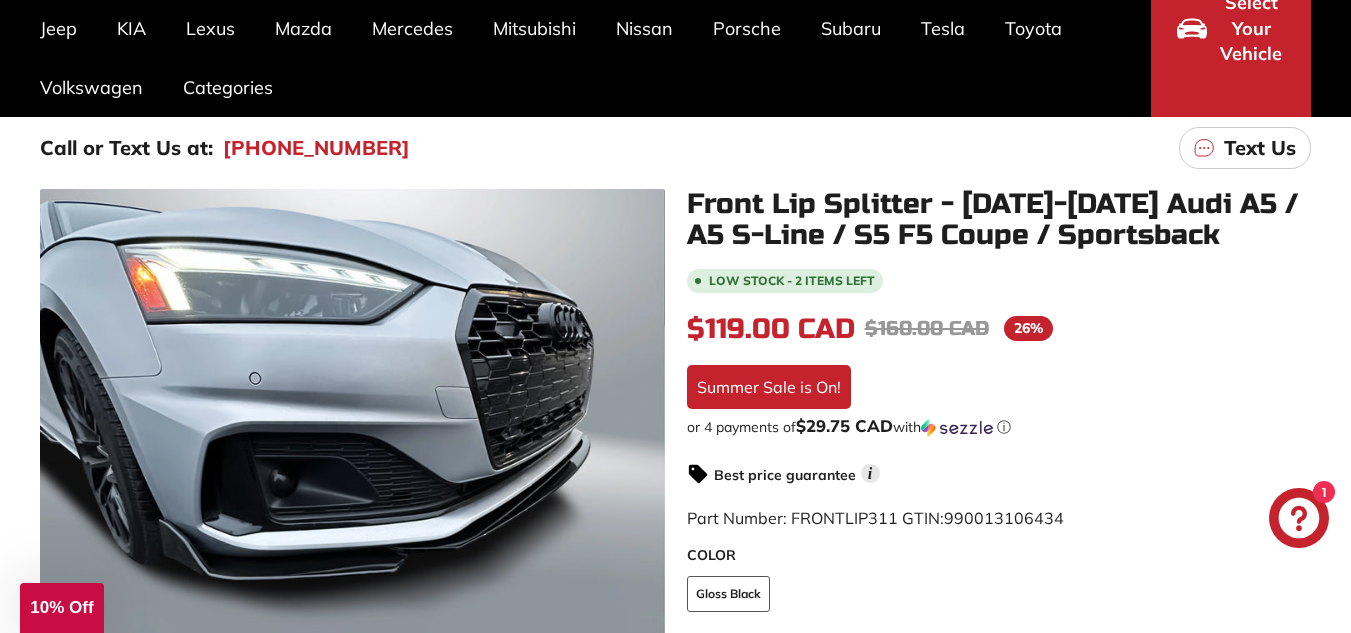 scroll, scrollTop: 213, scrollLeft: 0, axis: vertical 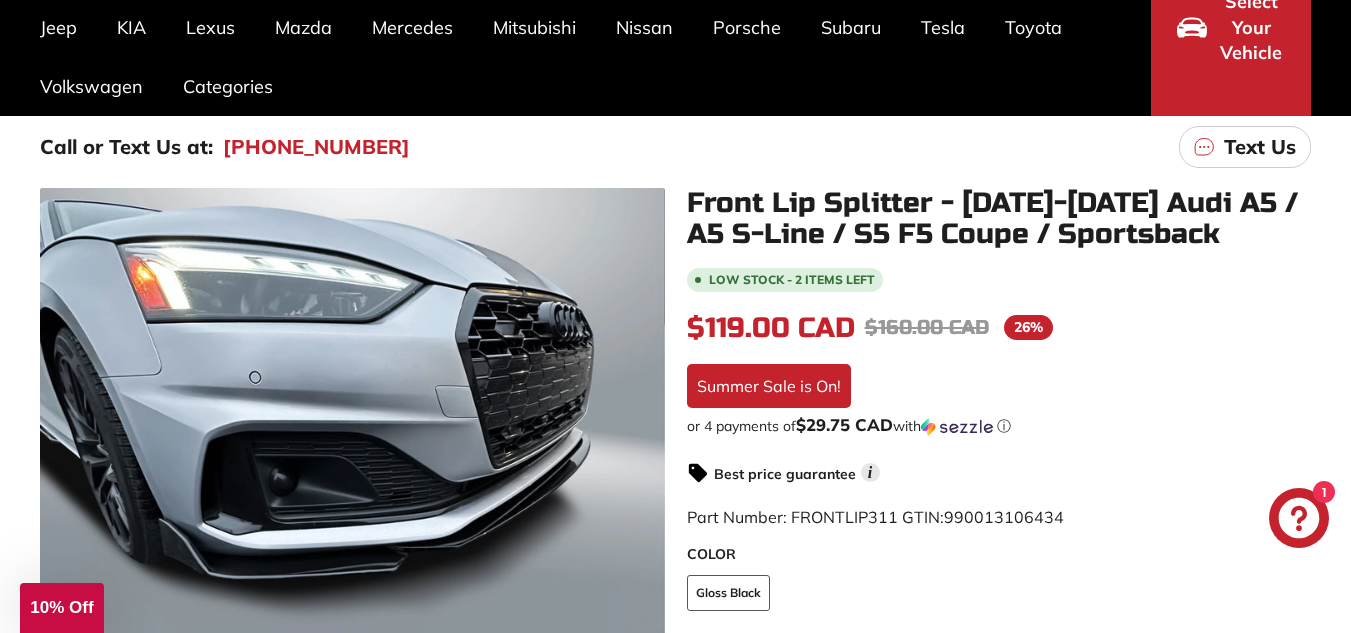 drag, startPoint x: 995, startPoint y: 208, endPoint x: 1082, endPoint y: 210, distance: 87.02299 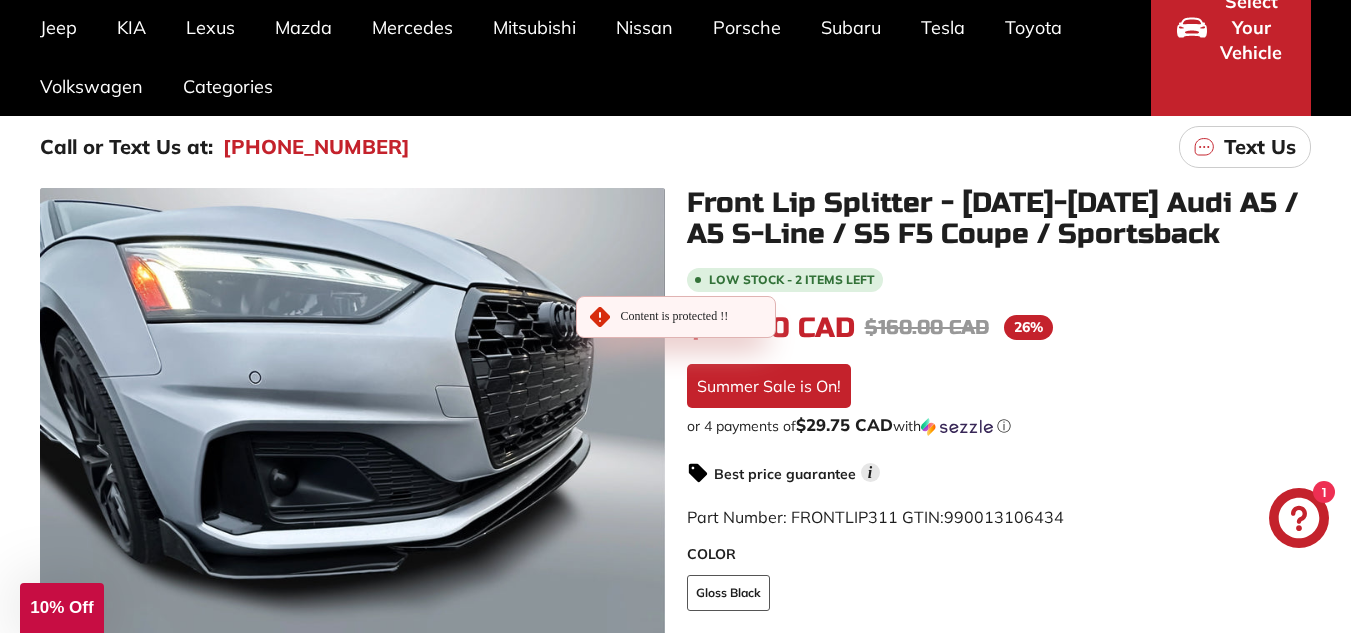 click on "Front Lip Splitter - [DATE]-[DATE] Audi A5 / A5 S-Line / S5 F5 Coupe / Sportsback" at bounding box center [999, 219] 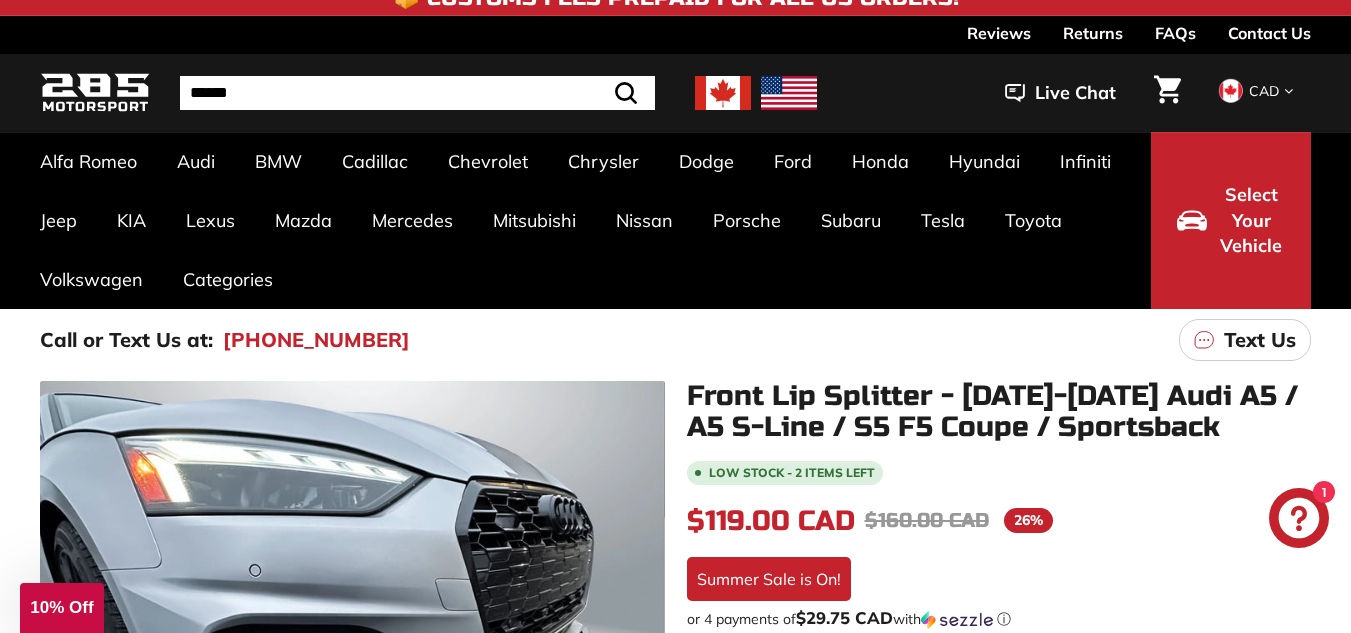 scroll, scrollTop: 0, scrollLeft: 0, axis: both 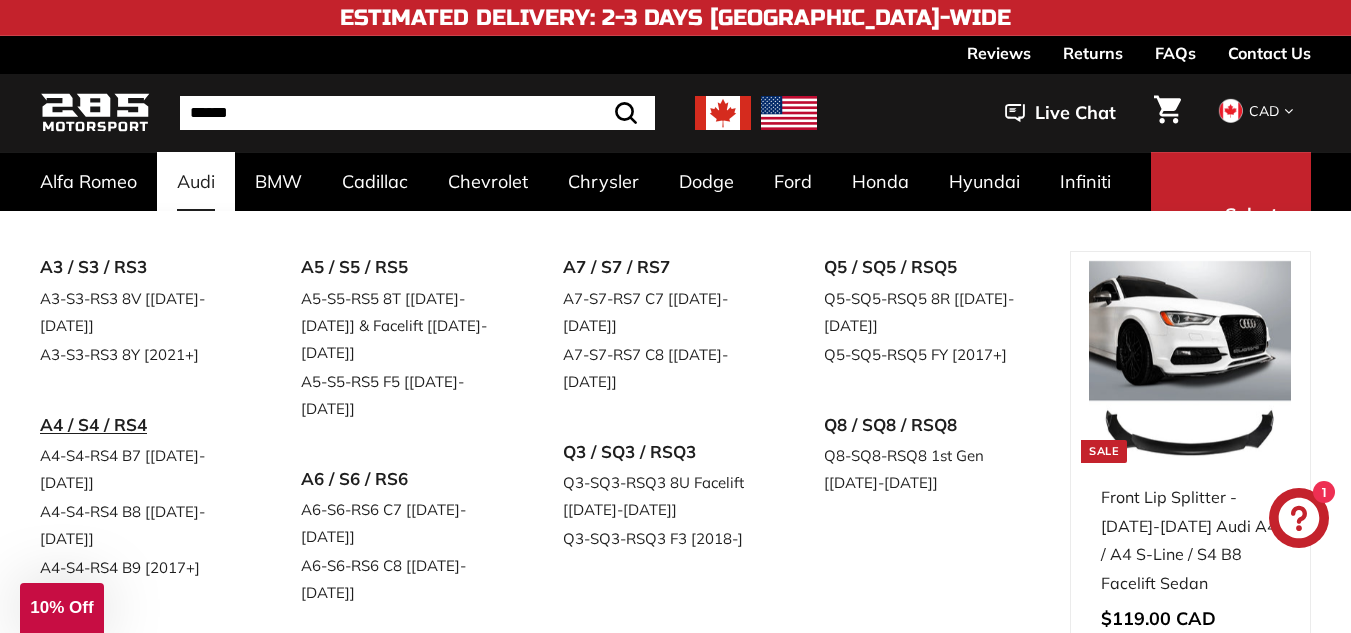 click on "A4 / S4 / RS4" at bounding box center (142, 425) 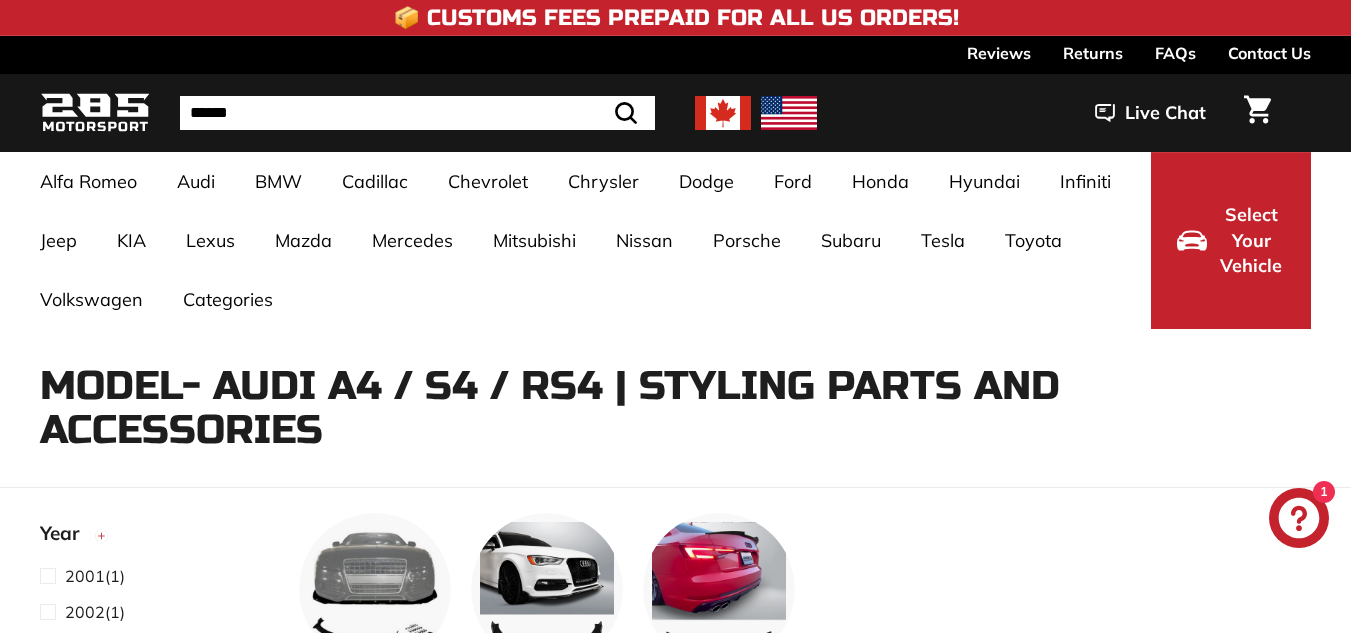 select on "**********" 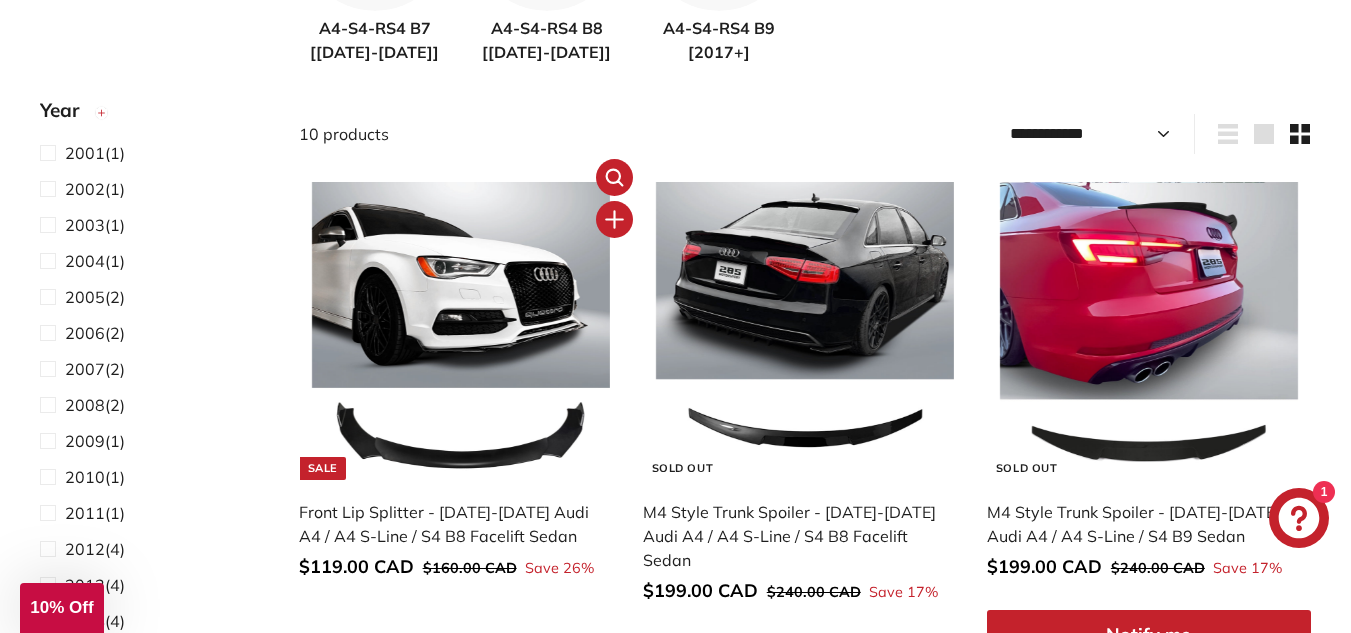scroll, scrollTop: 653, scrollLeft: 0, axis: vertical 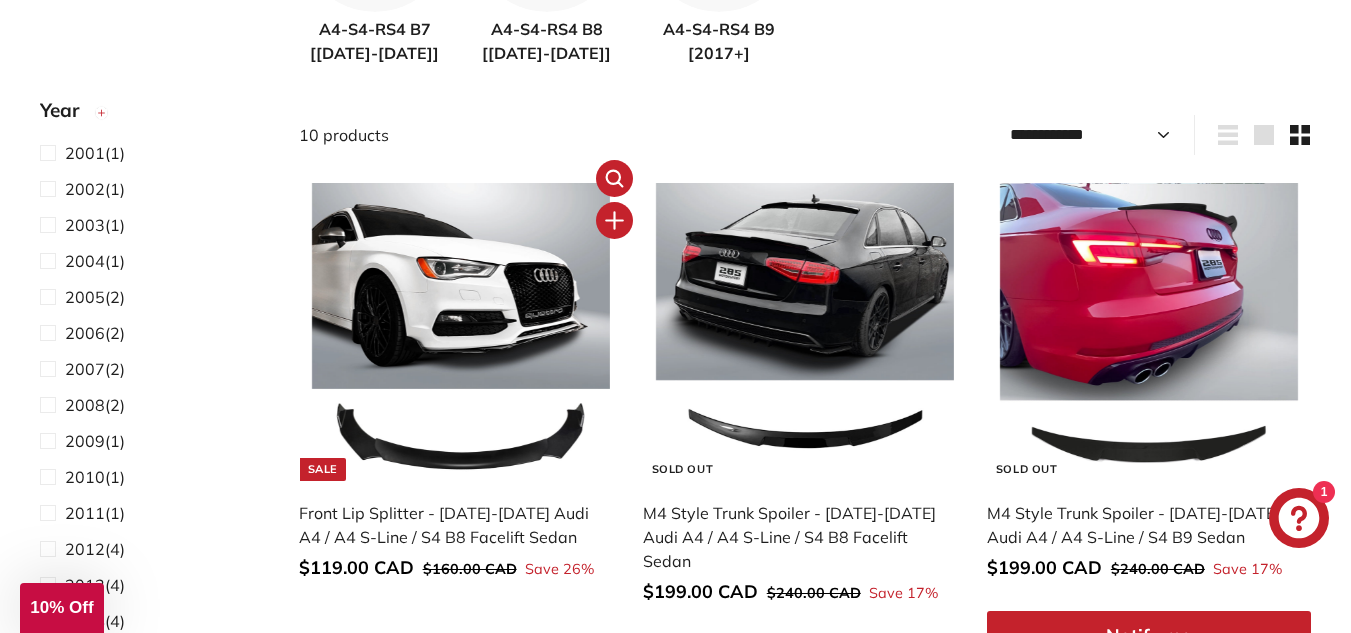 click at bounding box center [461, 332] 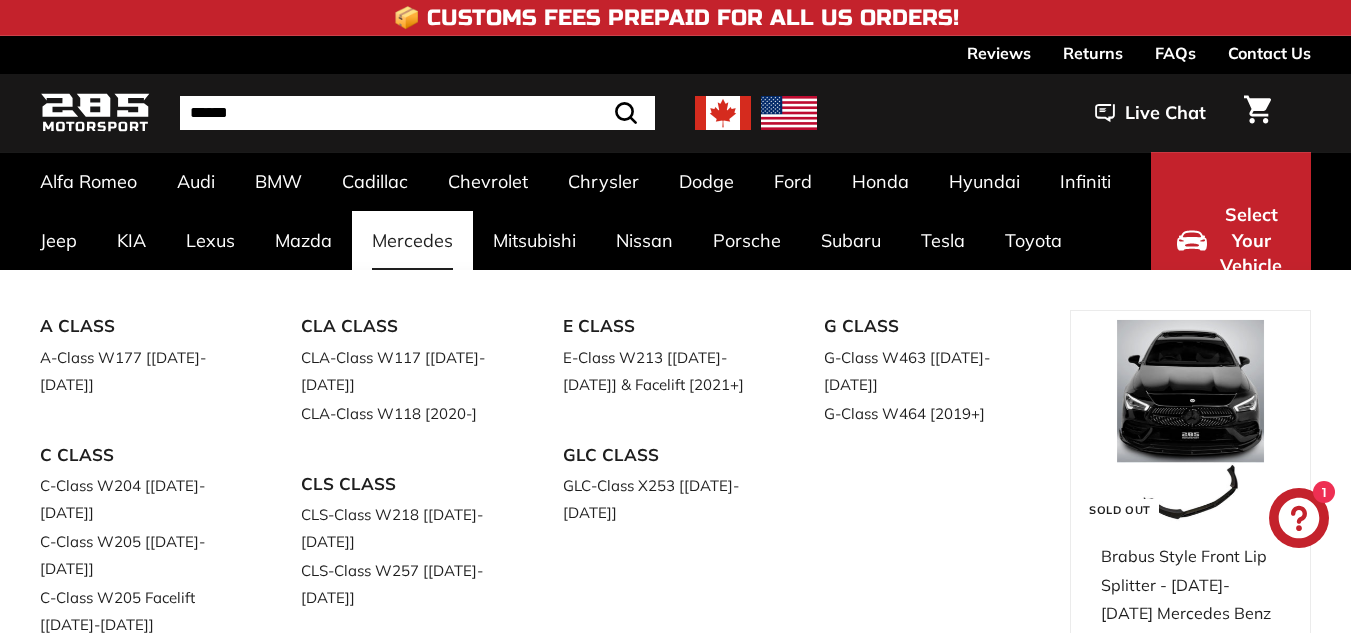 scroll, scrollTop: 0, scrollLeft: 0, axis: both 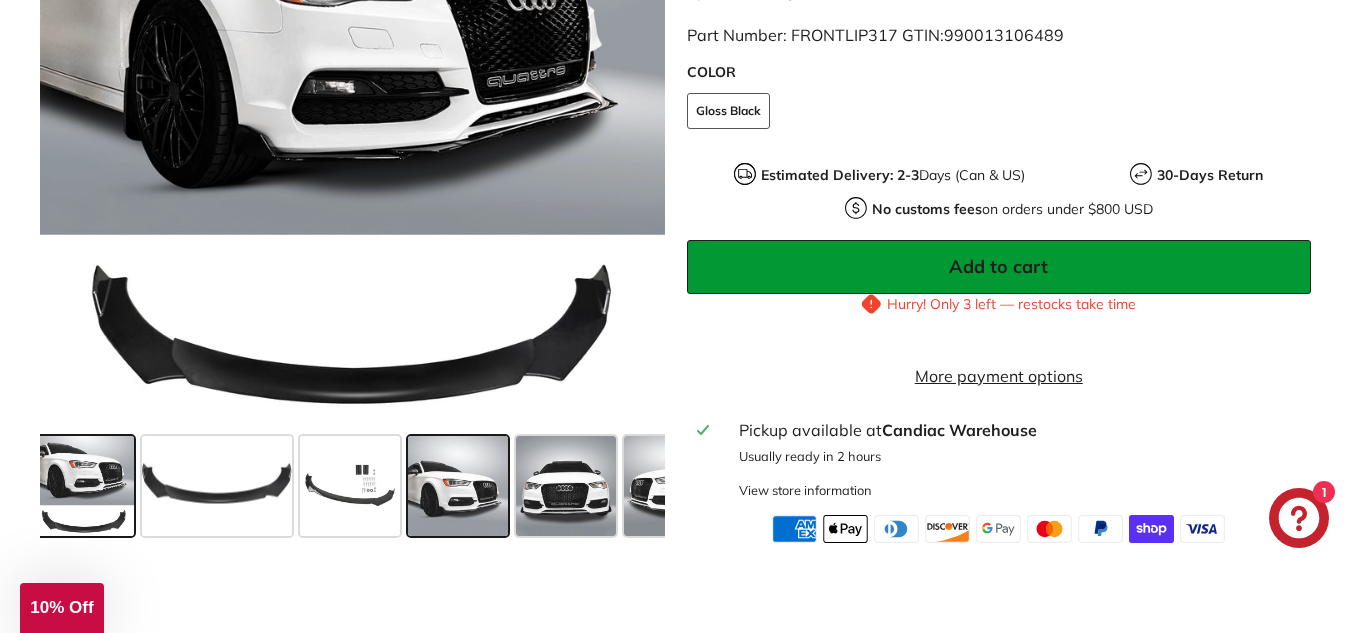 click at bounding box center (458, 485) 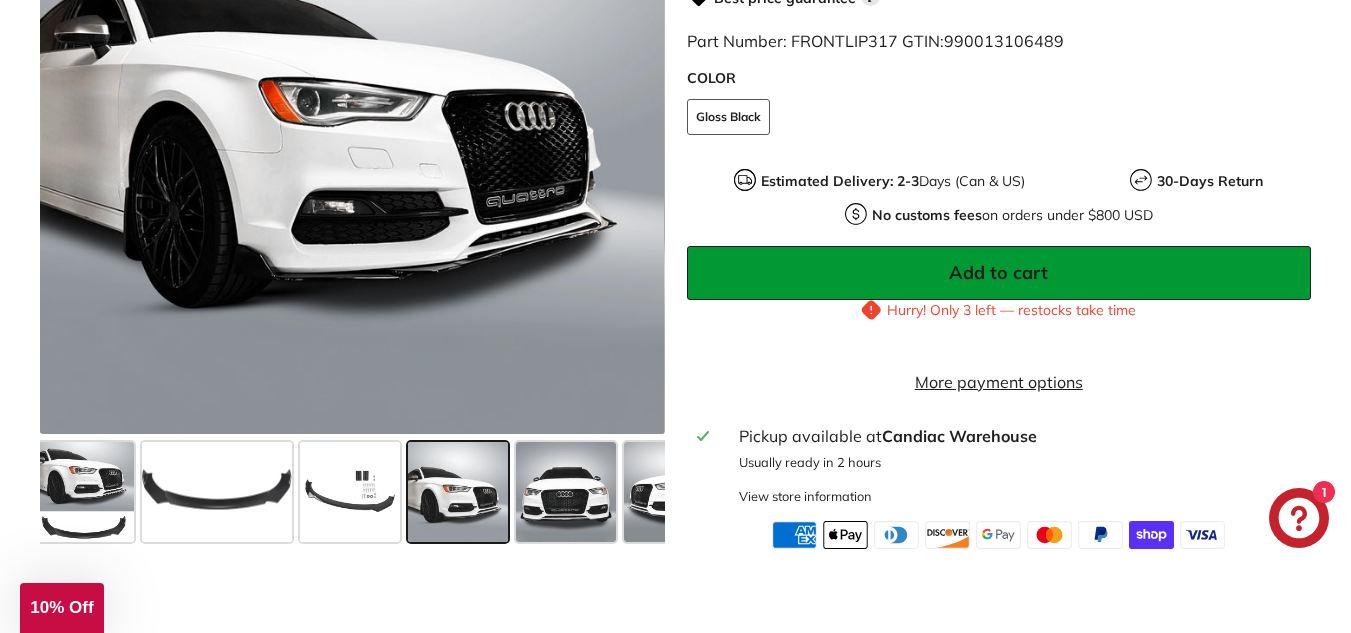 scroll, scrollTop: 690, scrollLeft: 0, axis: vertical 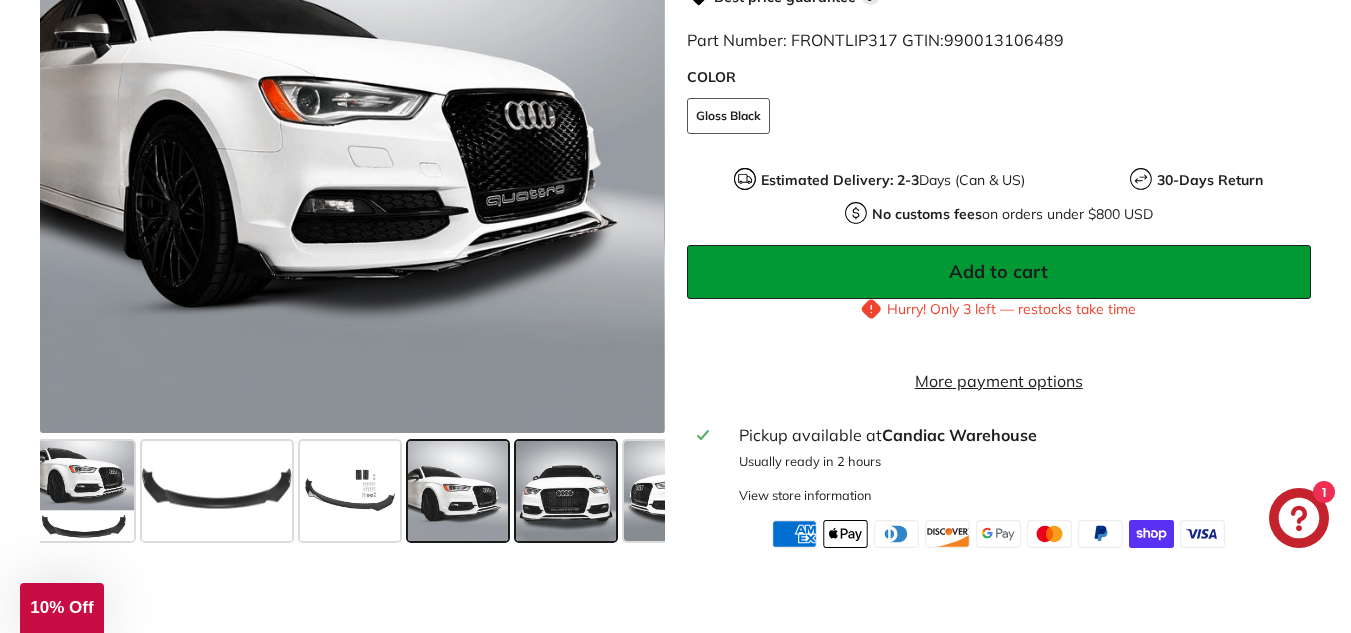 click at bounding box center (566, 490) 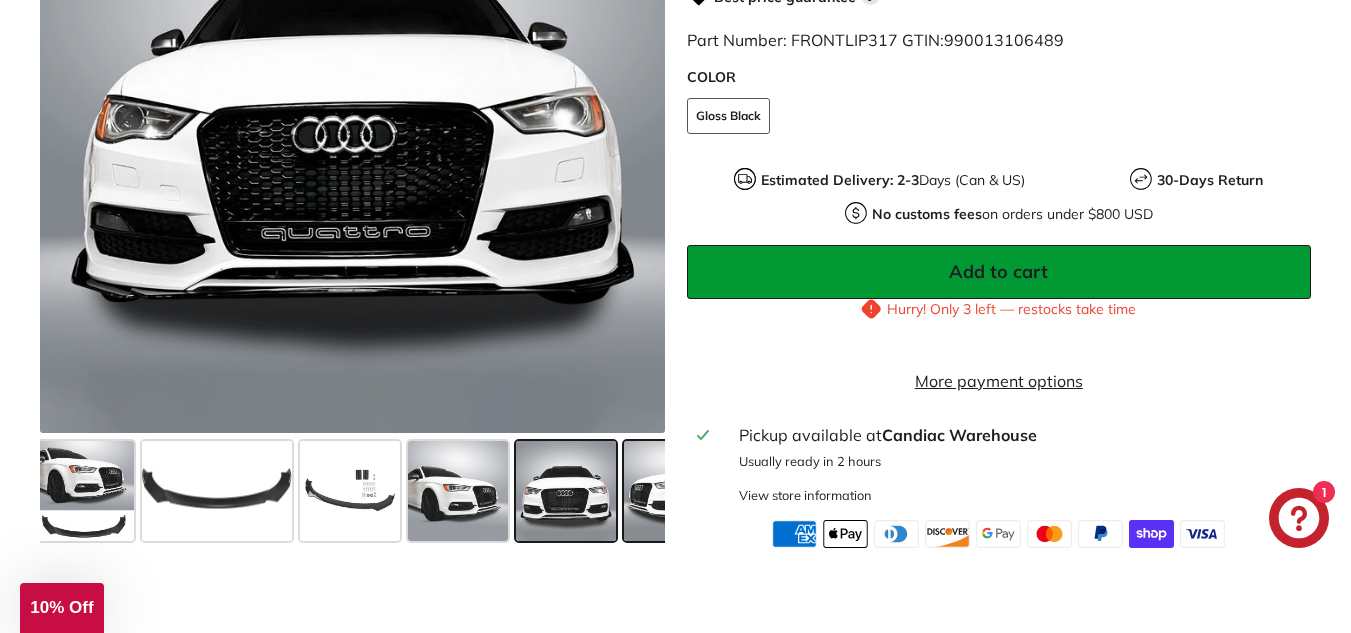 click at bounding box center (674, 490) 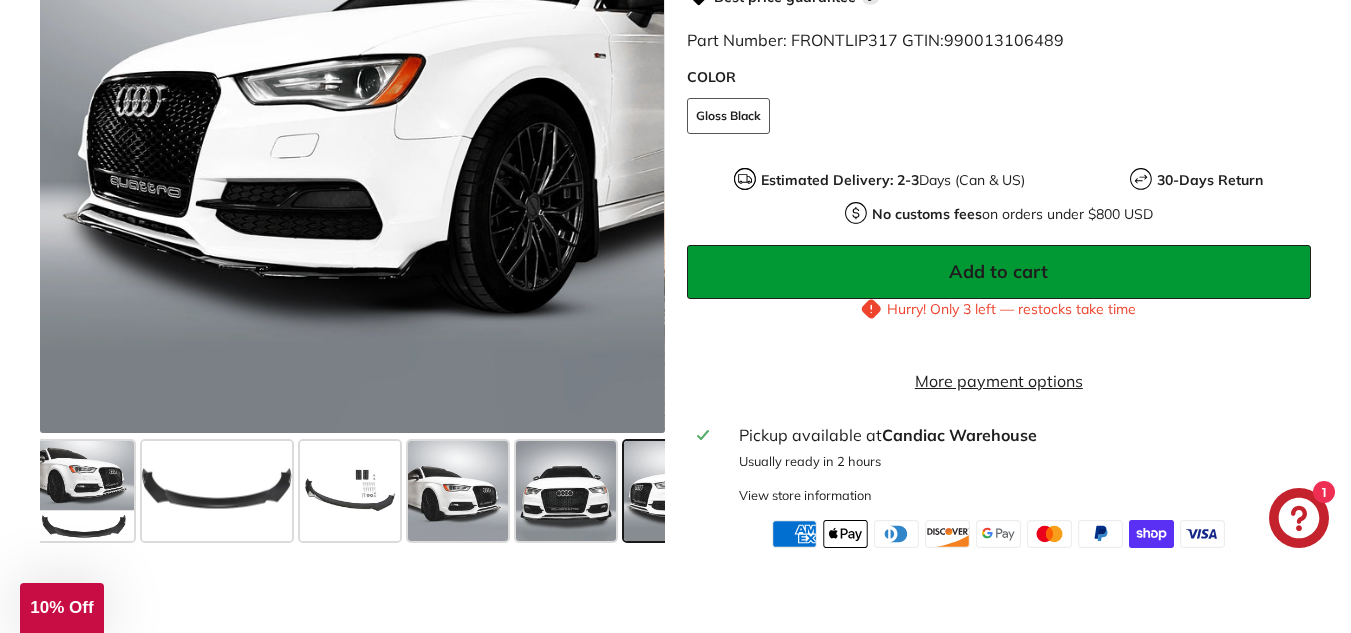 scroll, scrollTop: 0, scrollLeft: 179, axis: horizontal 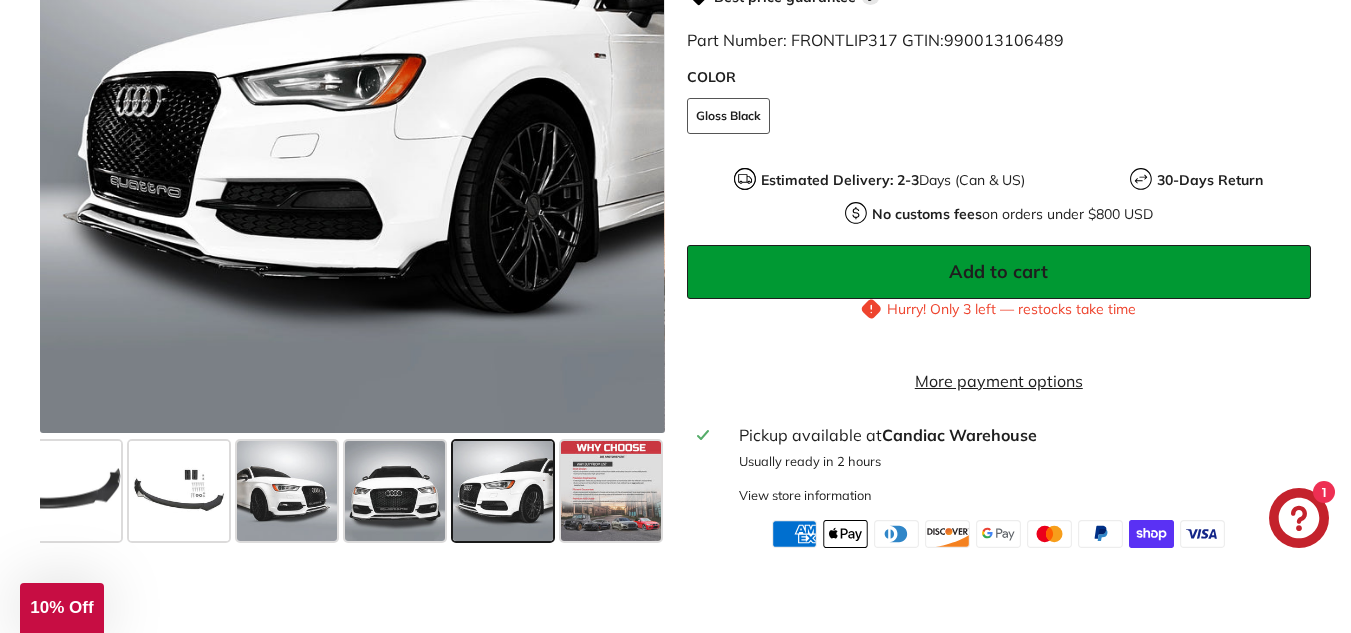 click at bounding box center [503, 490] 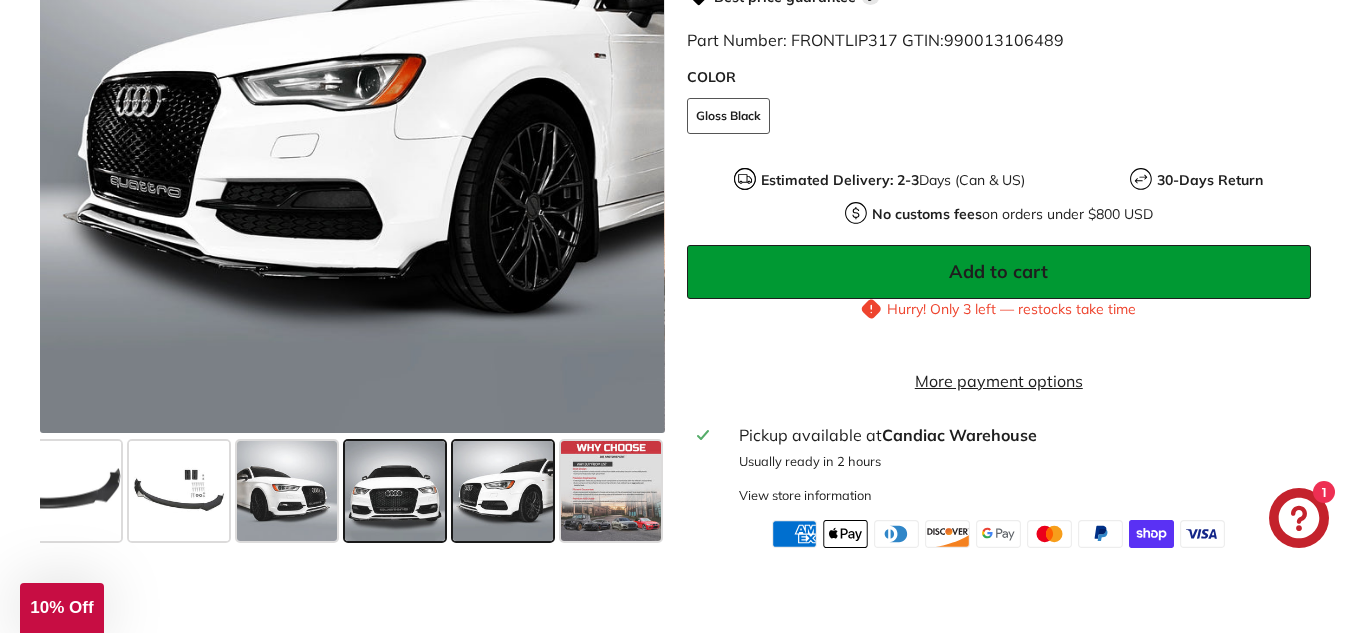 click at bounding box center (395, 490) 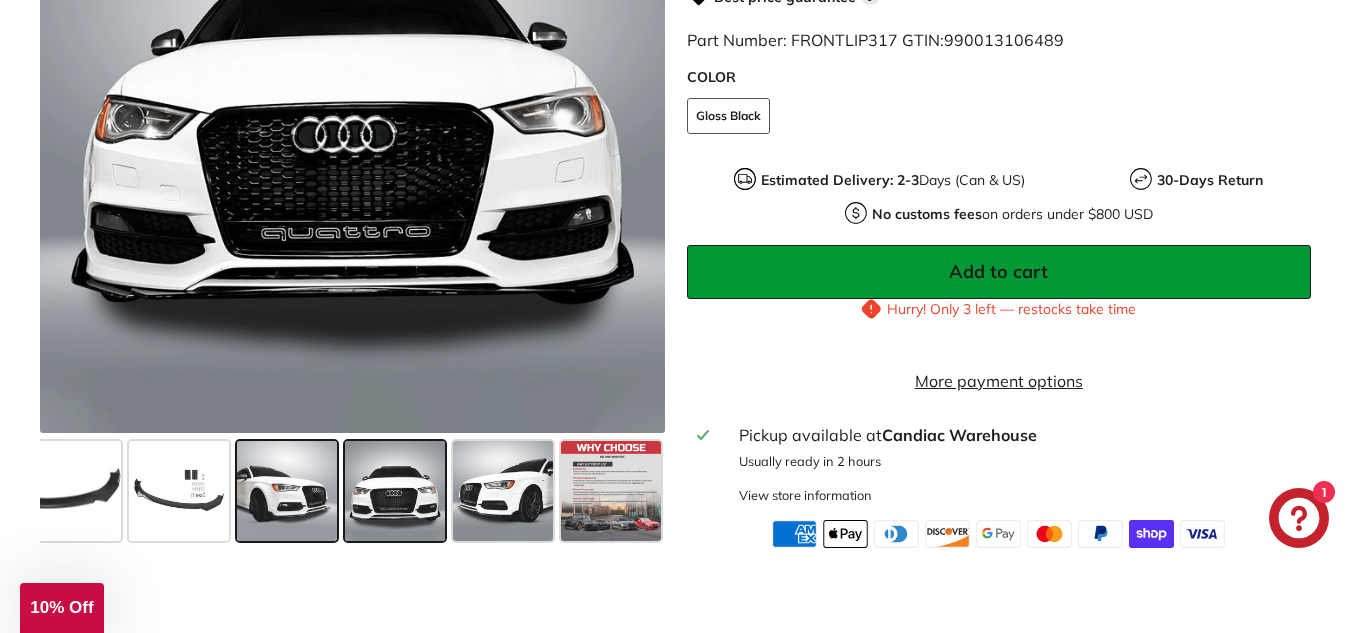click at bounding box center (287, 490) 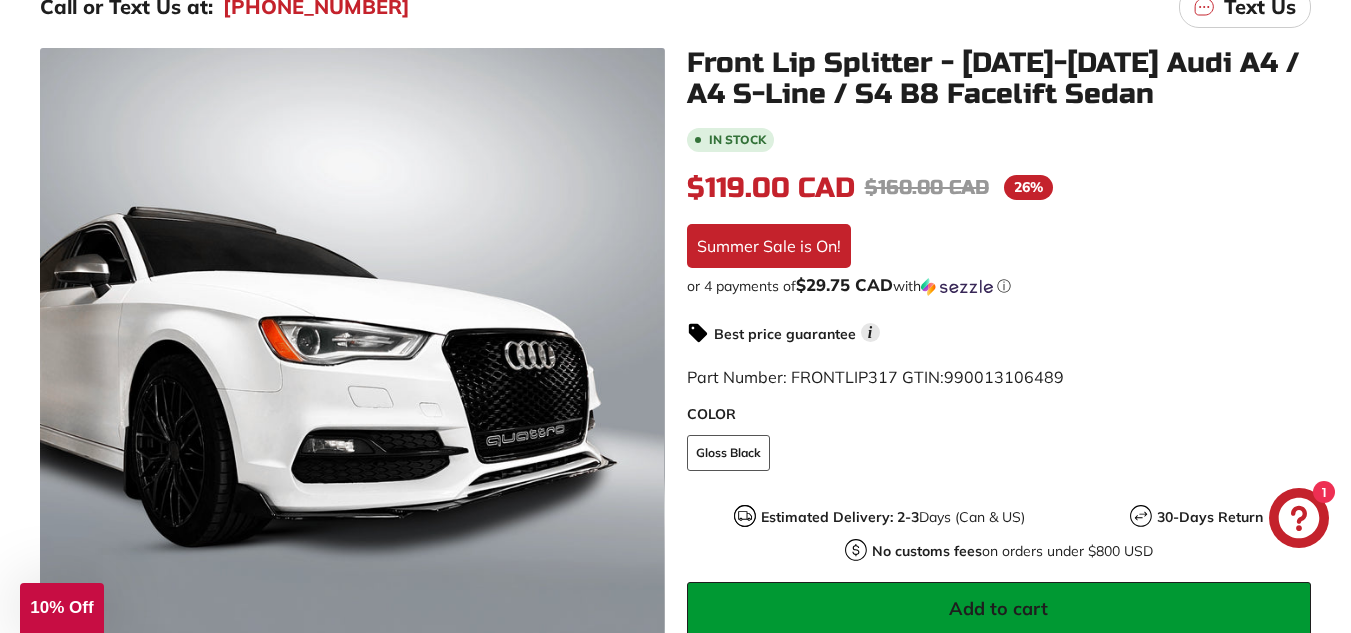 scroll, scrollTop: 0, scrollLeft: 0, axis: both 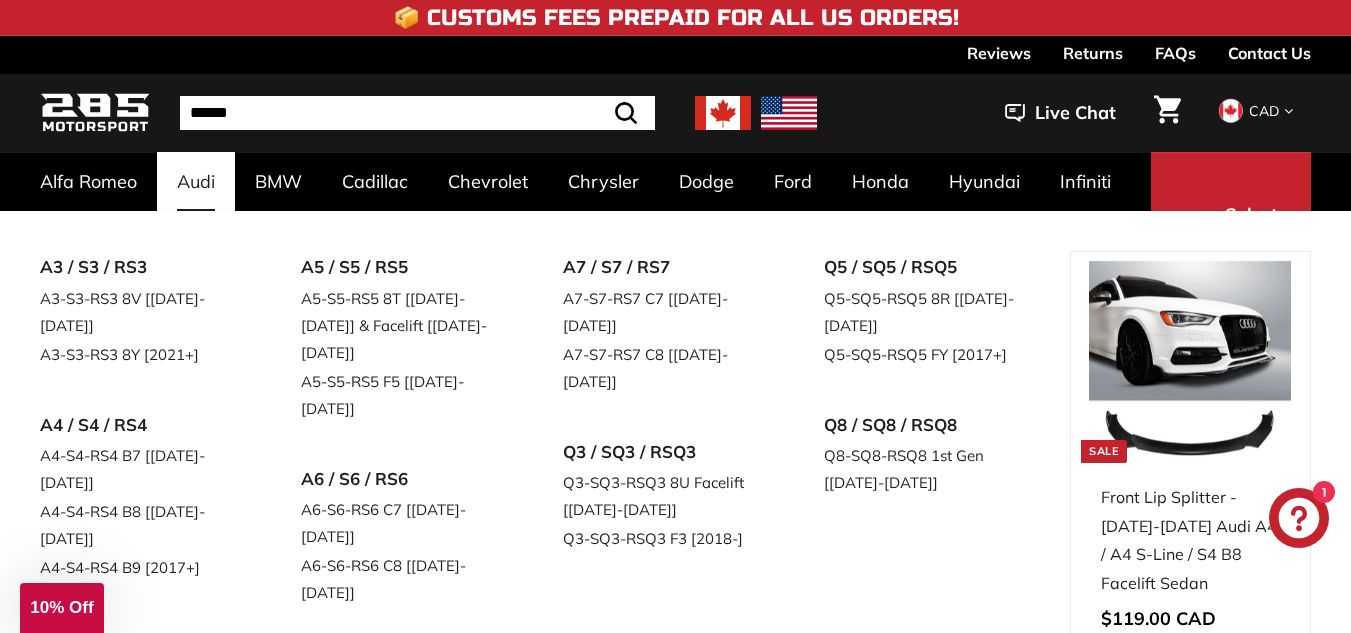 click on "Audi" at bounding box center (196, 181) 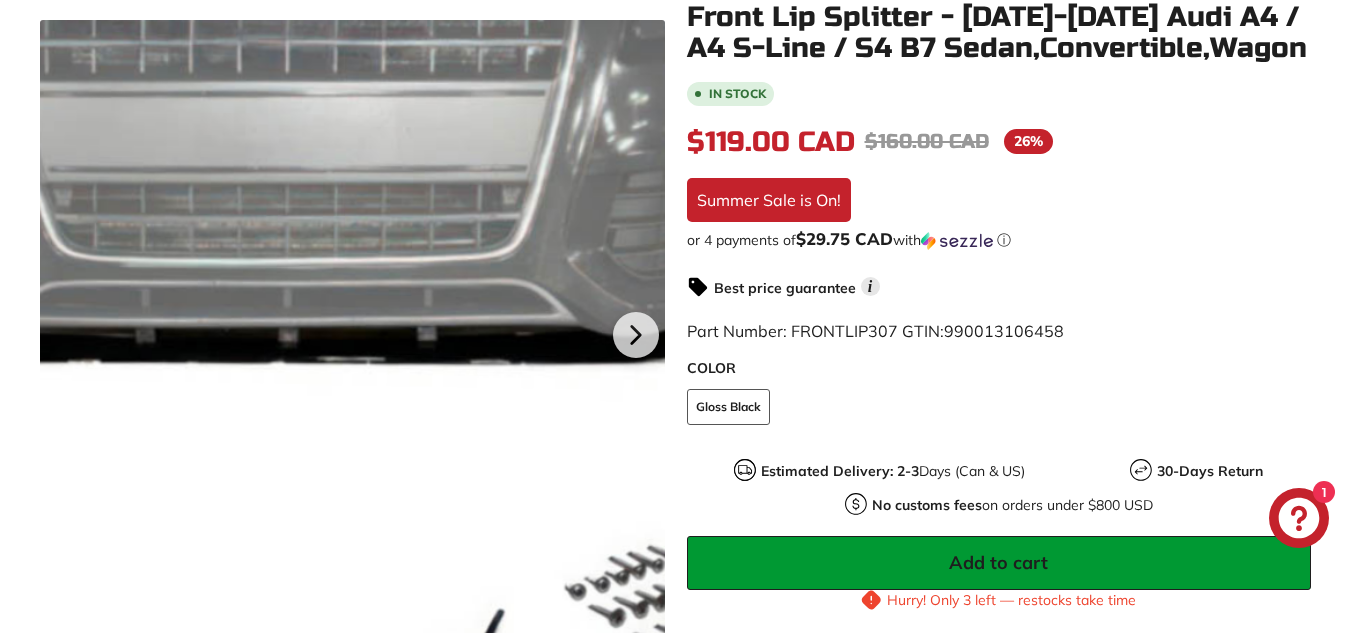 scroll, scrollTop: 399, scrollLeft: 0, axis: vertical 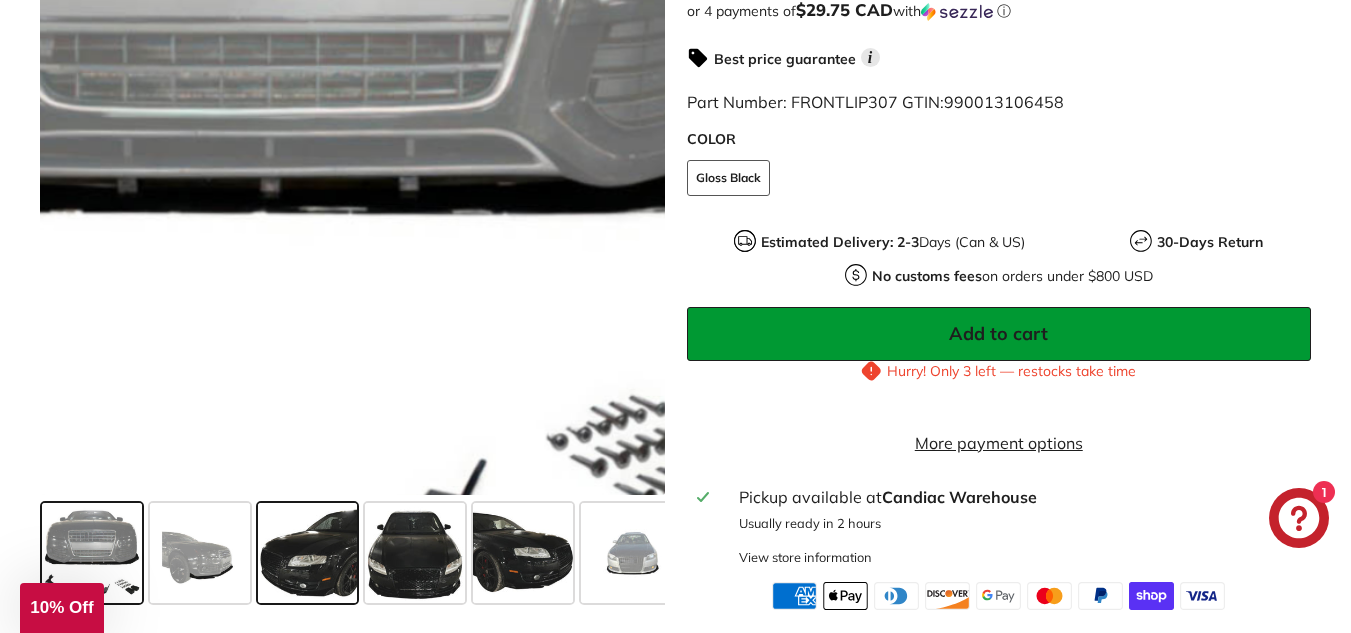 click at bounding box center [308, 552] 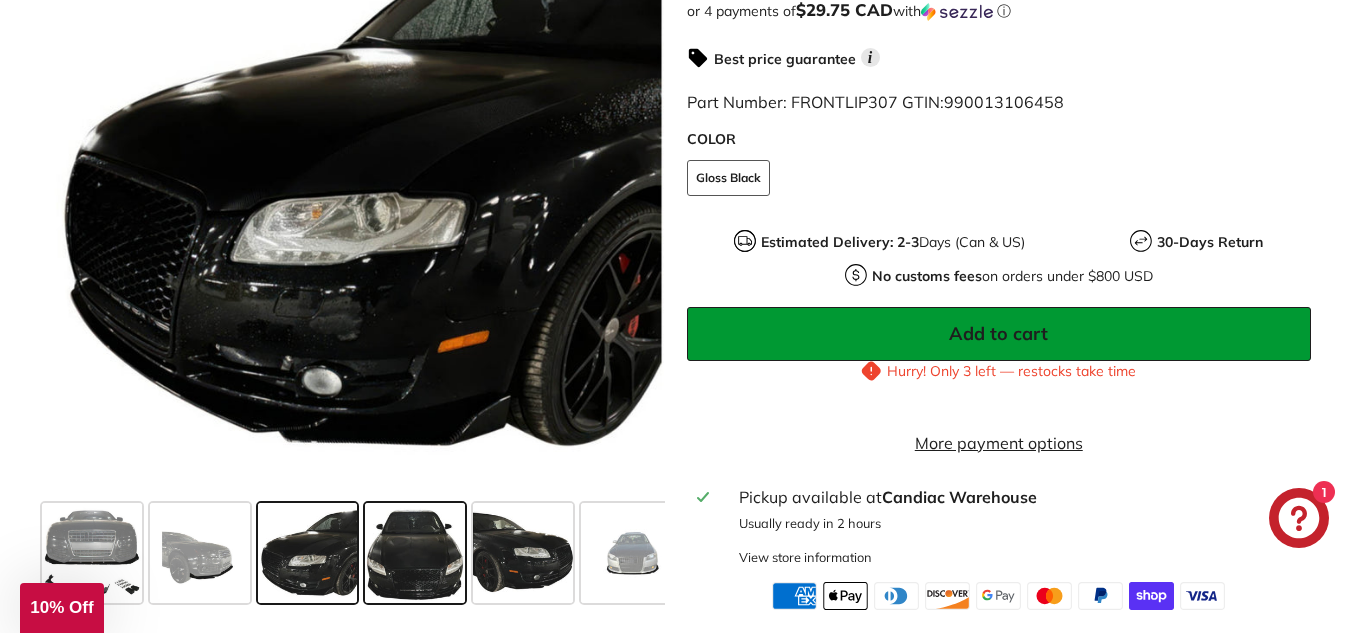 click at bounding box center (415, 552) 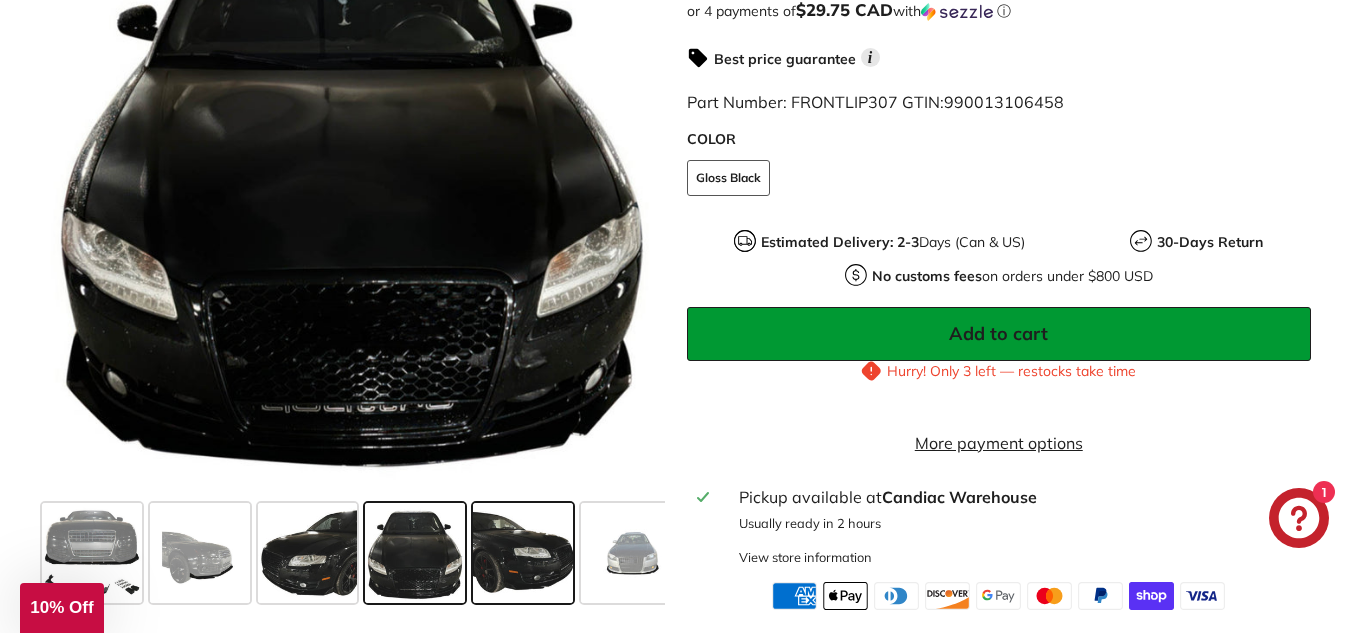 click at bounding box center (523, 552) 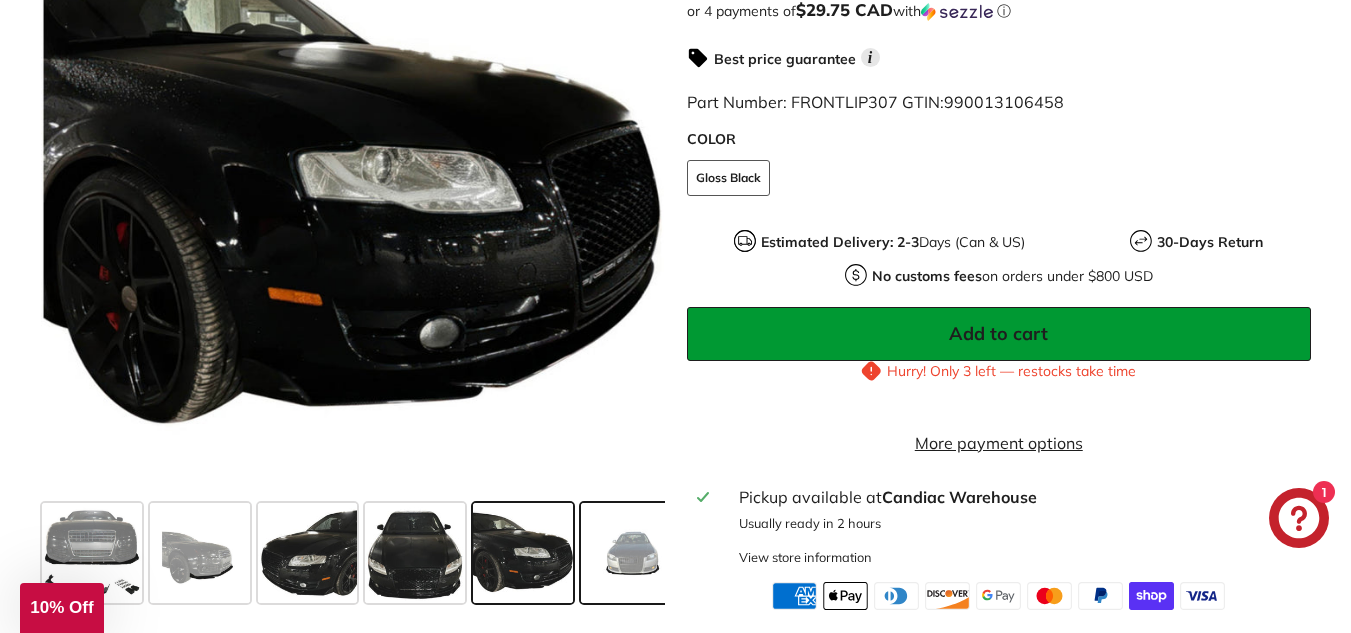 click at bounding box center (631, 552) 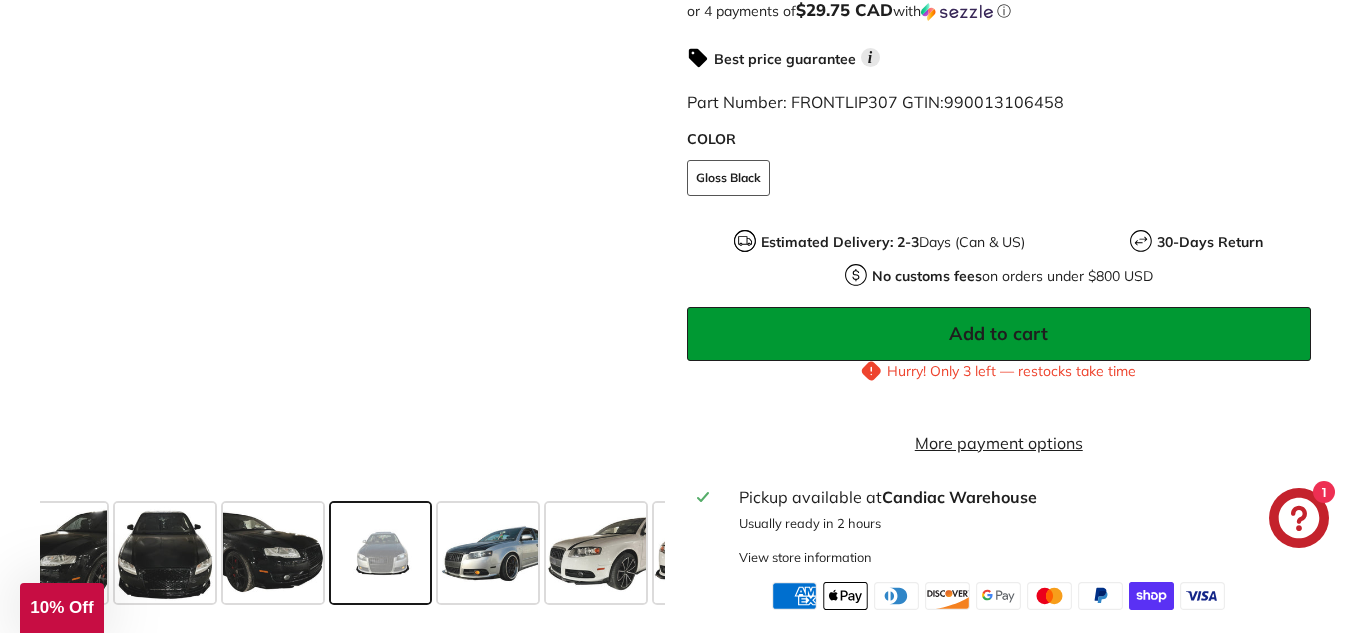 scroll, scrollTop: 0, scrollLeft: 279, axis: horizontal 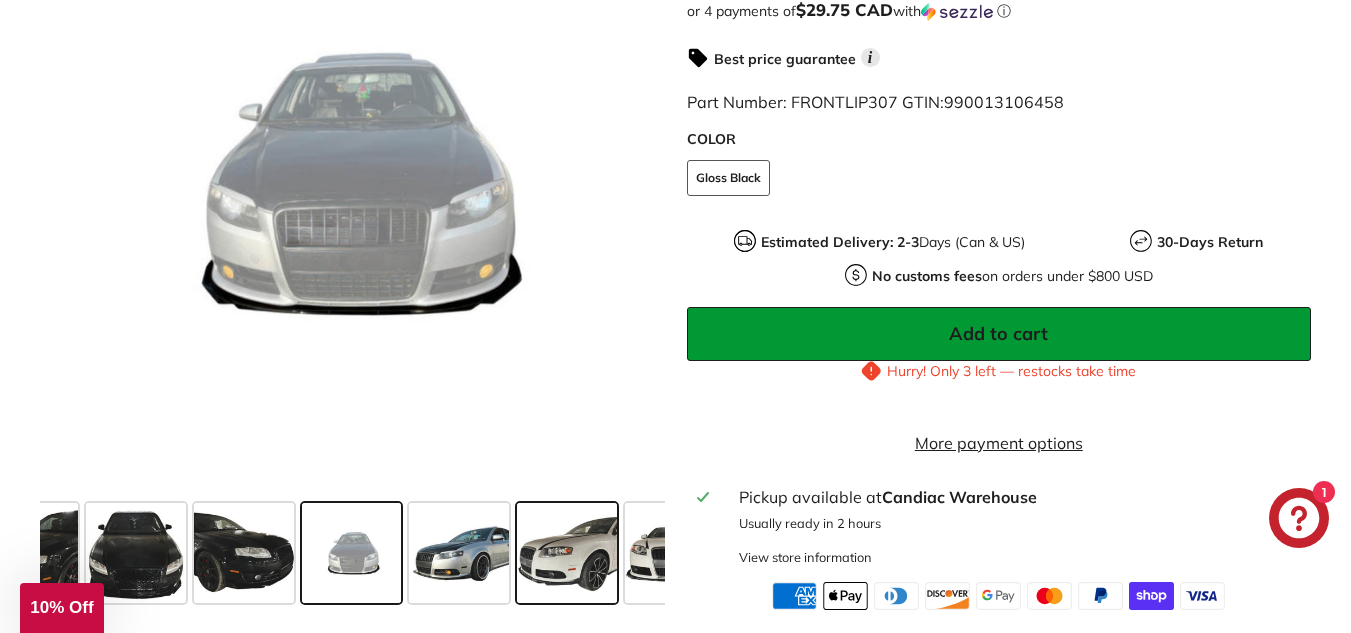 click at bounding box center (567, 552) 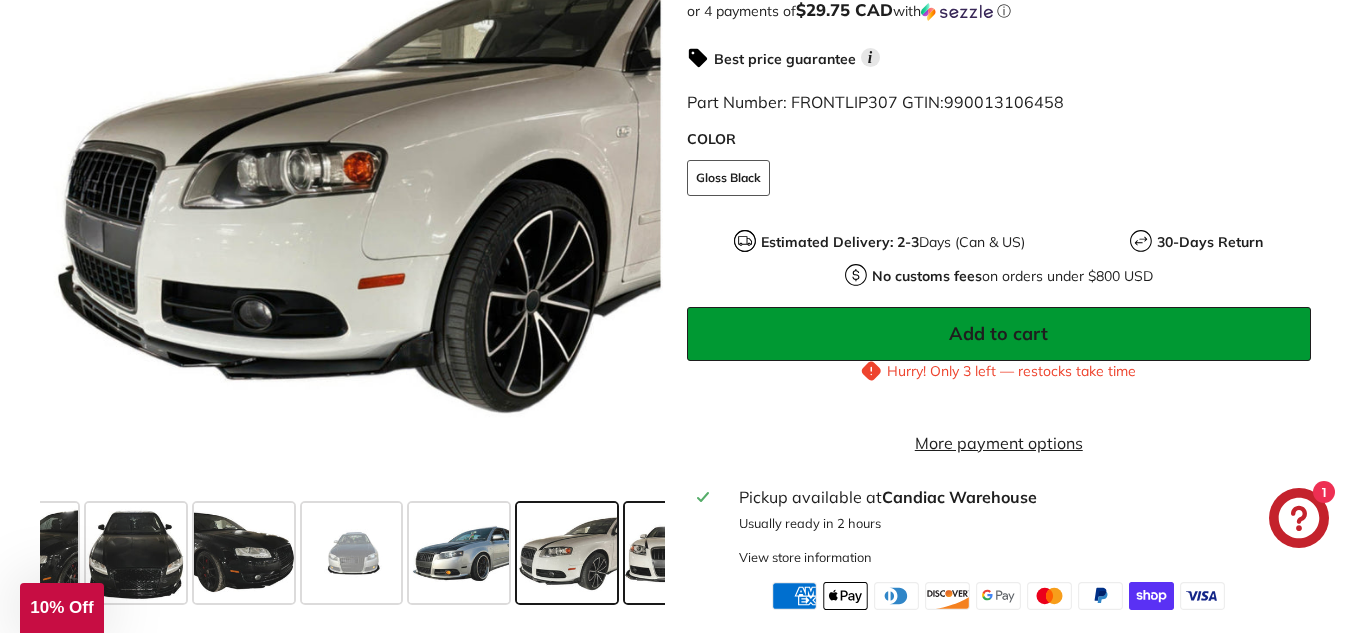click at bounding box center [675, 552] 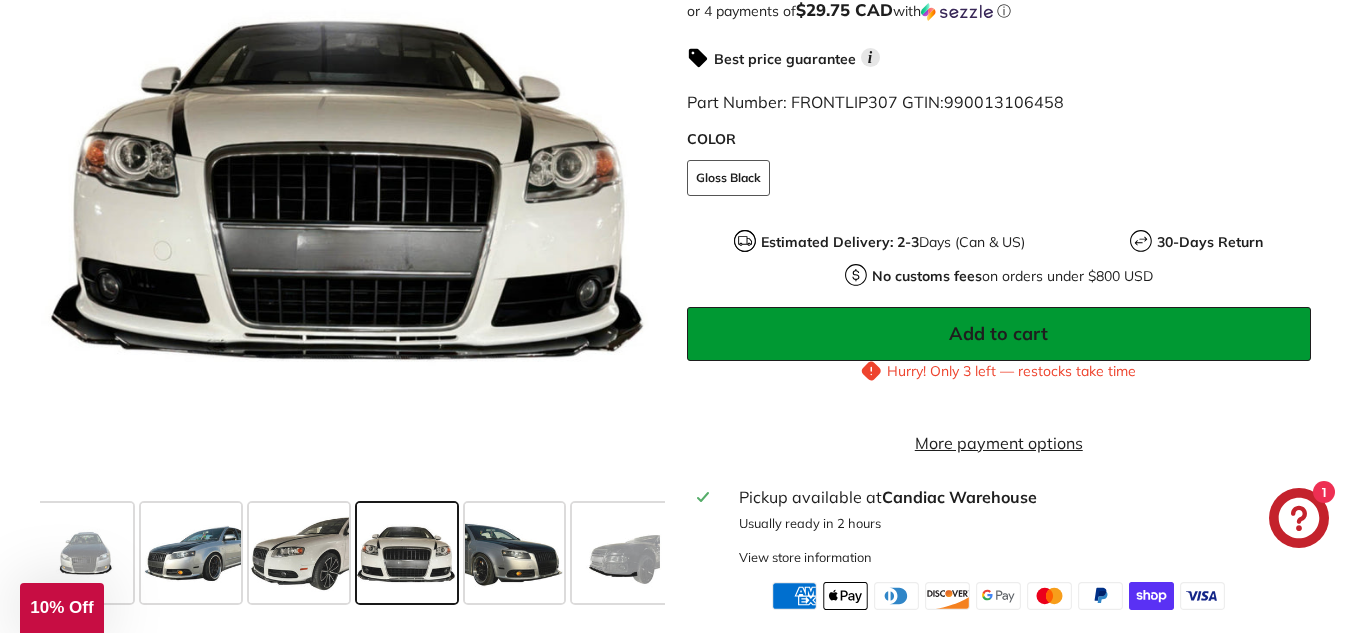 scroll, scrollTop: 0, scrollLeft: 546, axis: horizontal 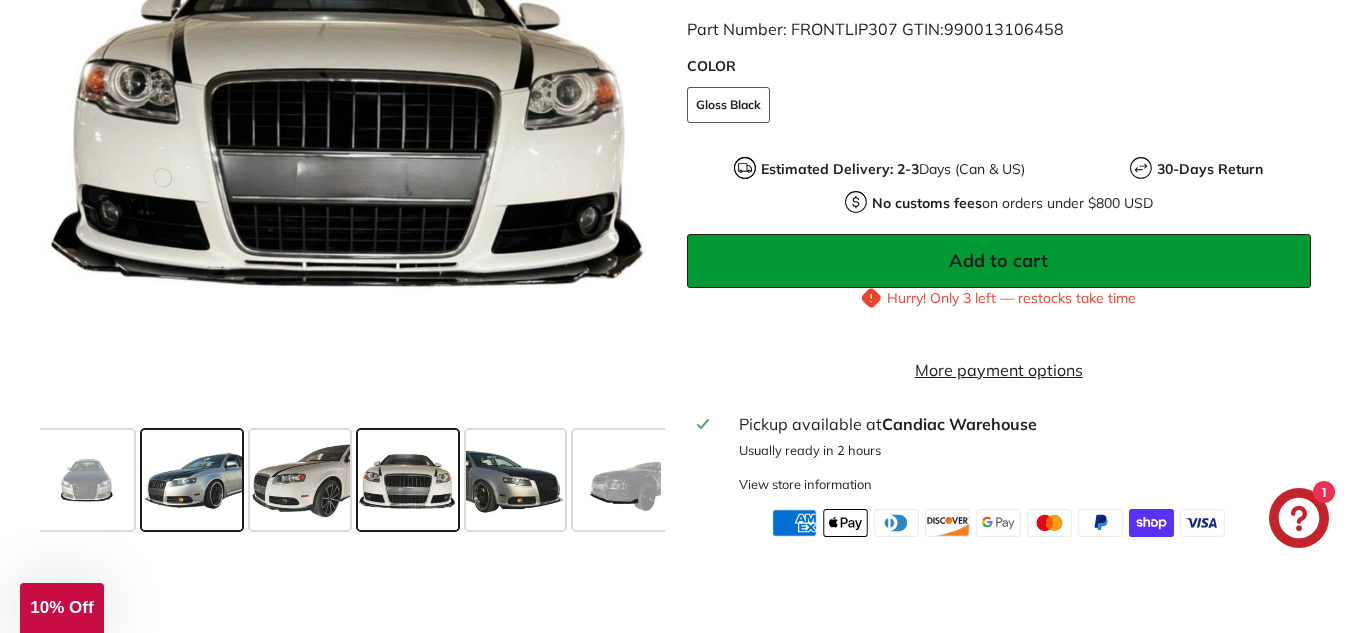 click at bounding box center [192, 479] 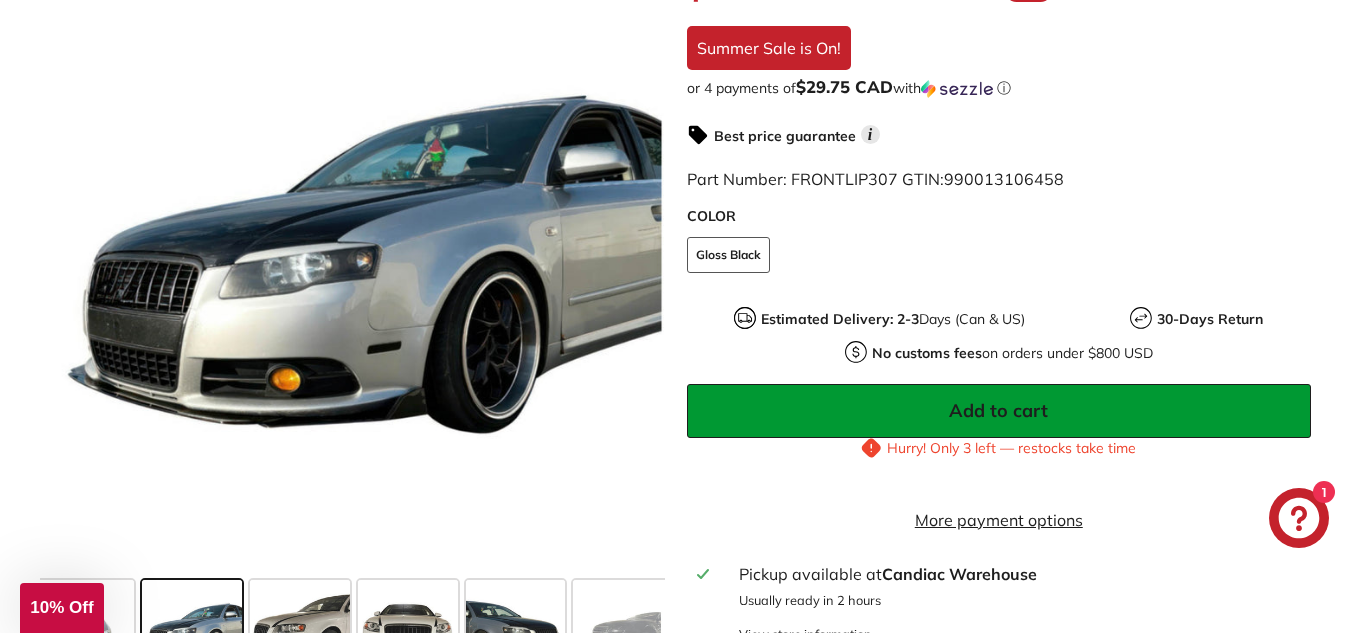 scroll, scrollTop: 547, scrollLeft: 0, axis: vertical 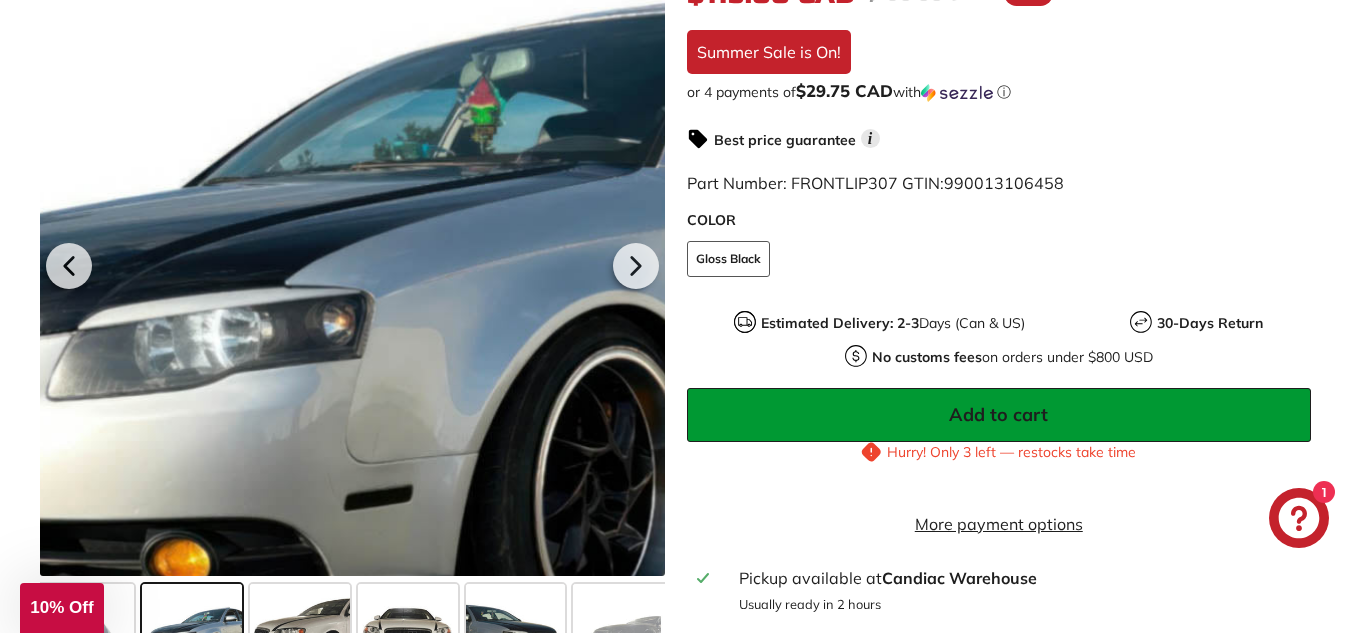 drag, startPoint x: 580, startPoint y: 335, endPoint x: 390, endPoint y: 225, distance: 219.54498 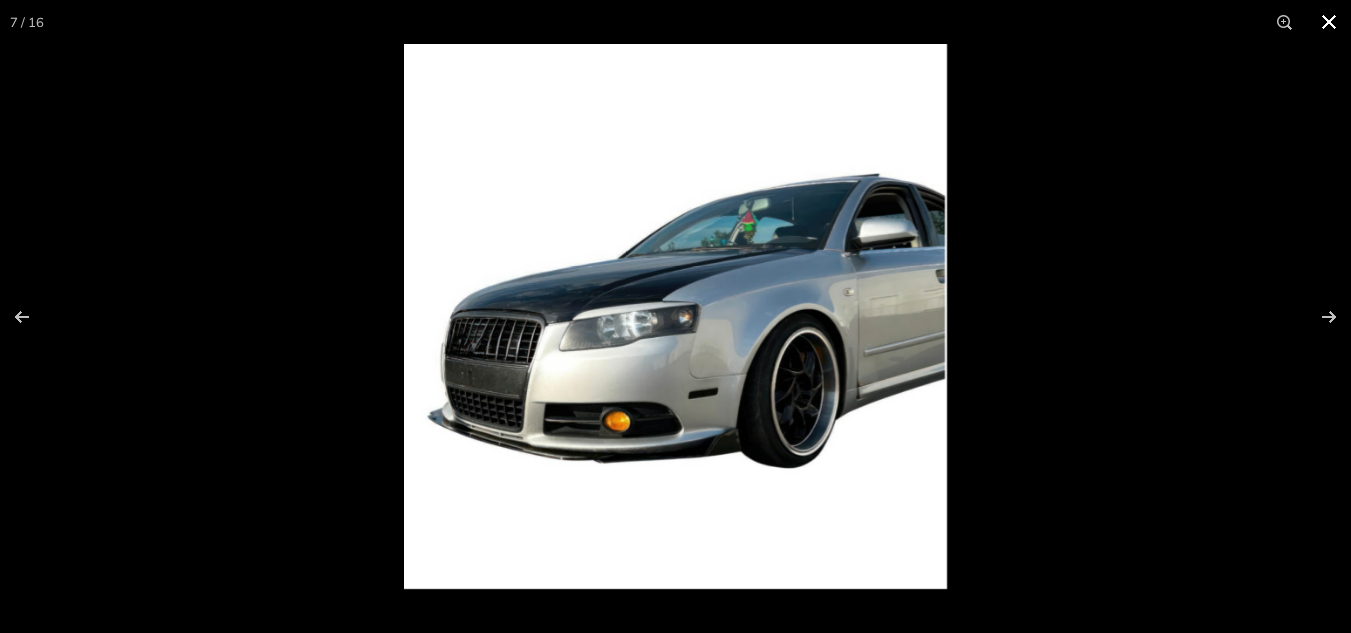 click at bounding box center (1079, 360) 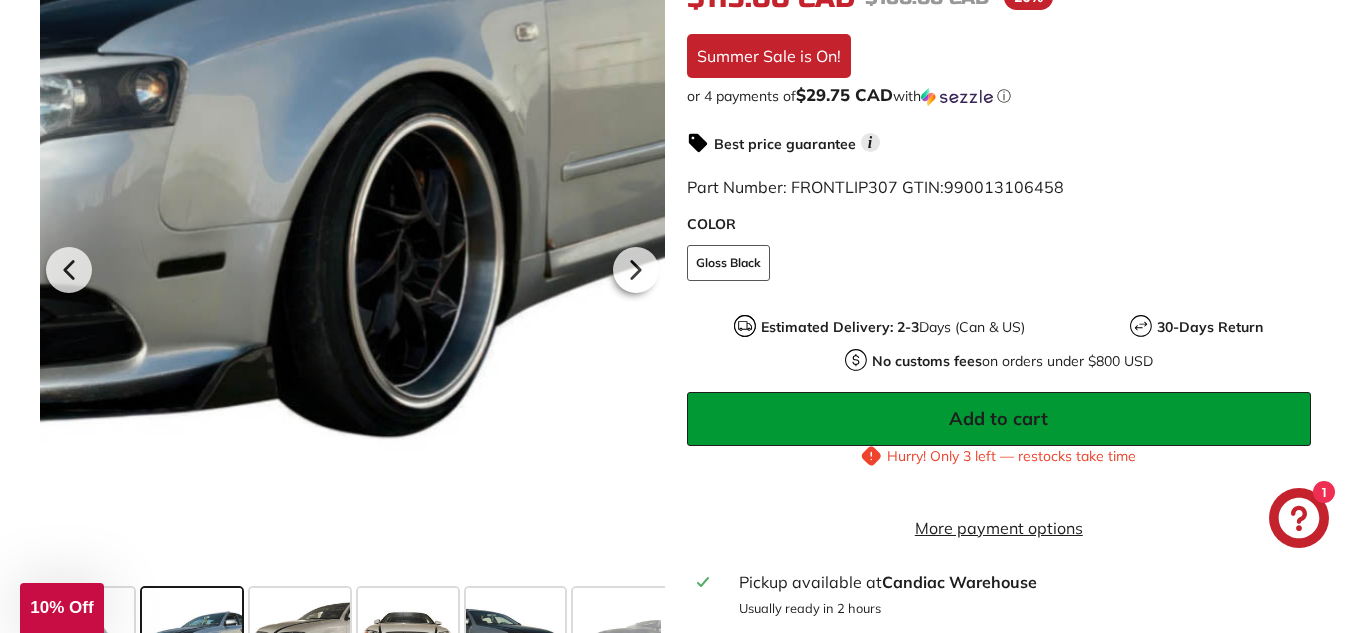 scroll, scrollTop: 542, scrollLeft: 0, axis: vertical 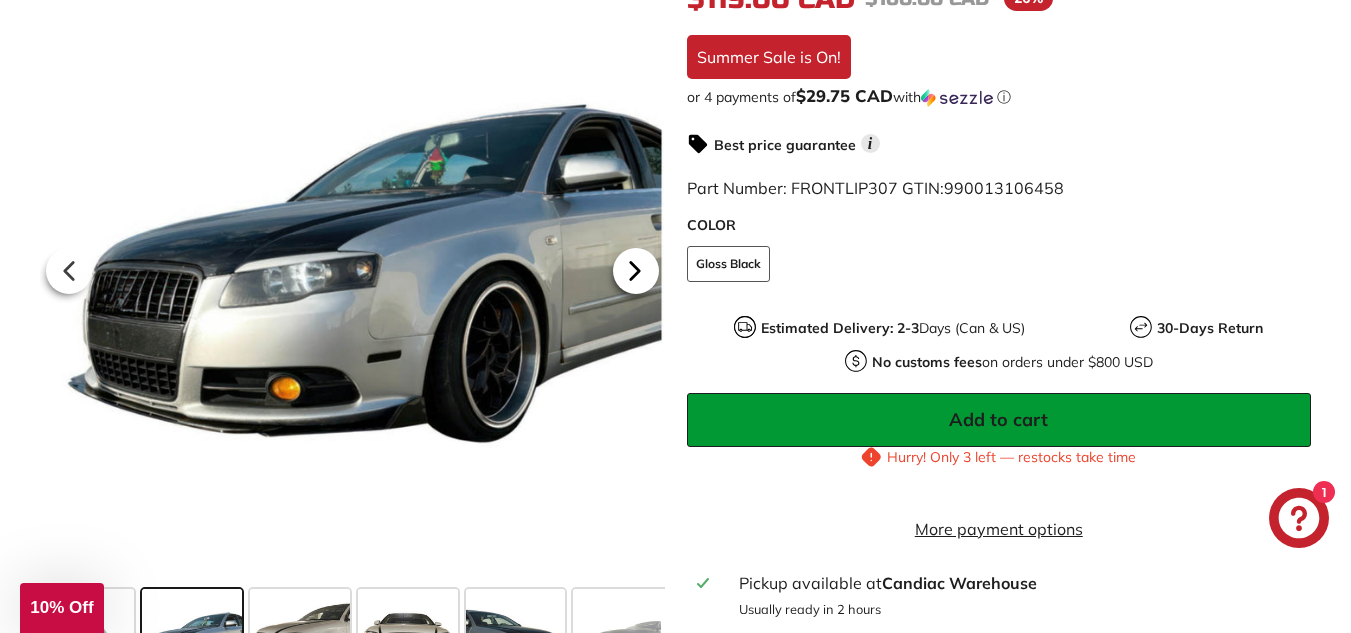 click 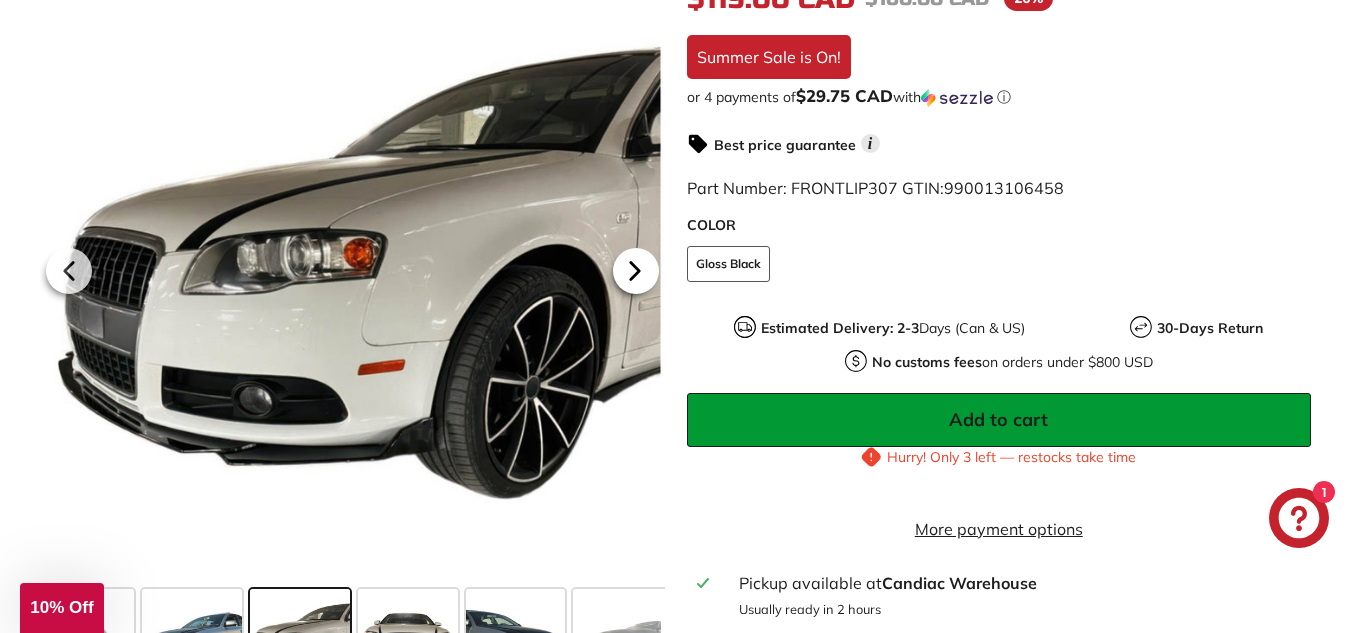 click 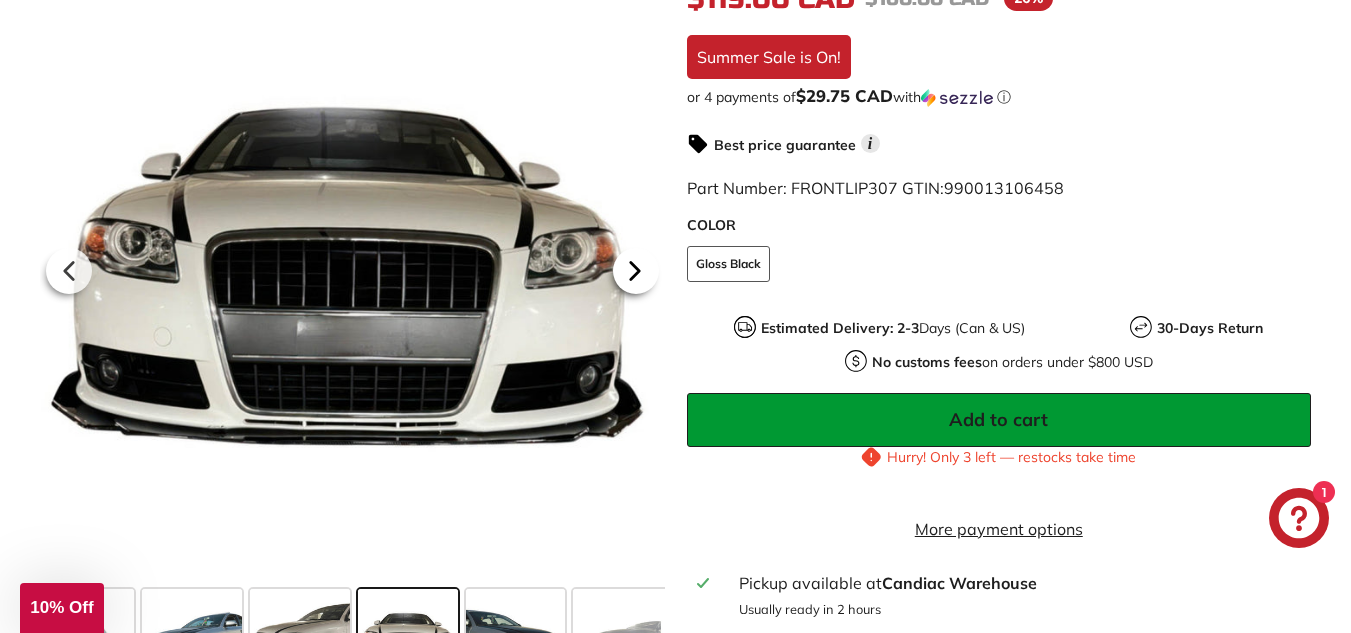 click 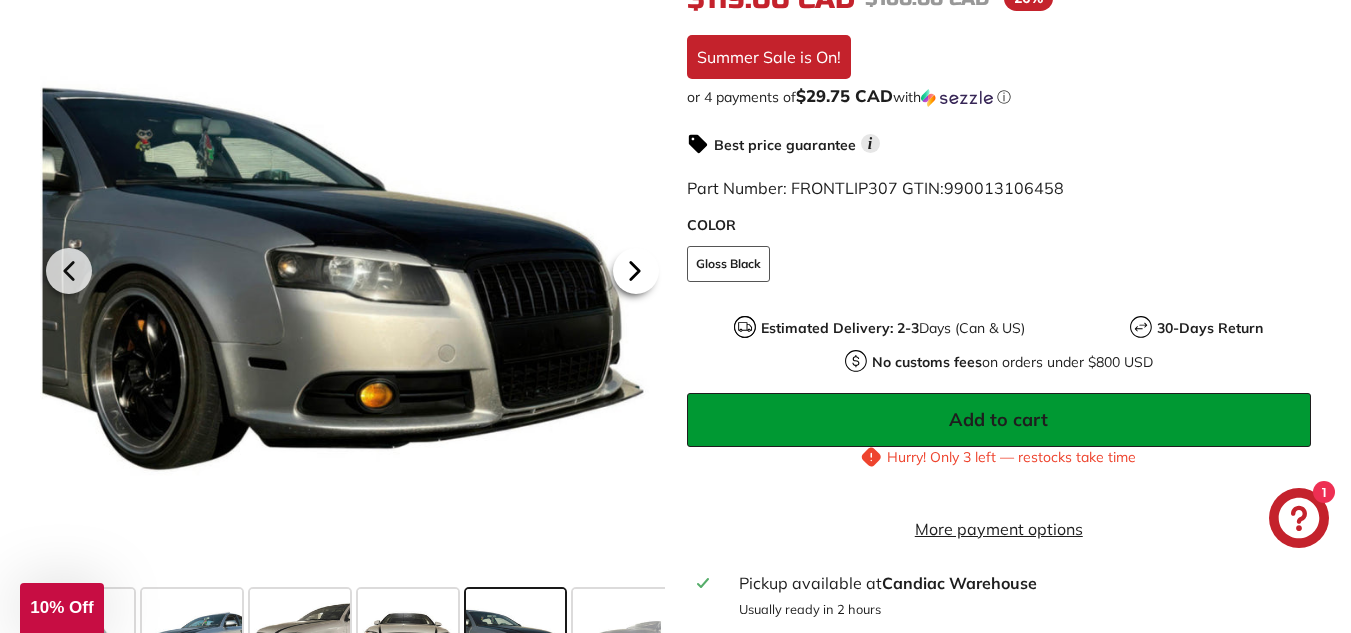 click 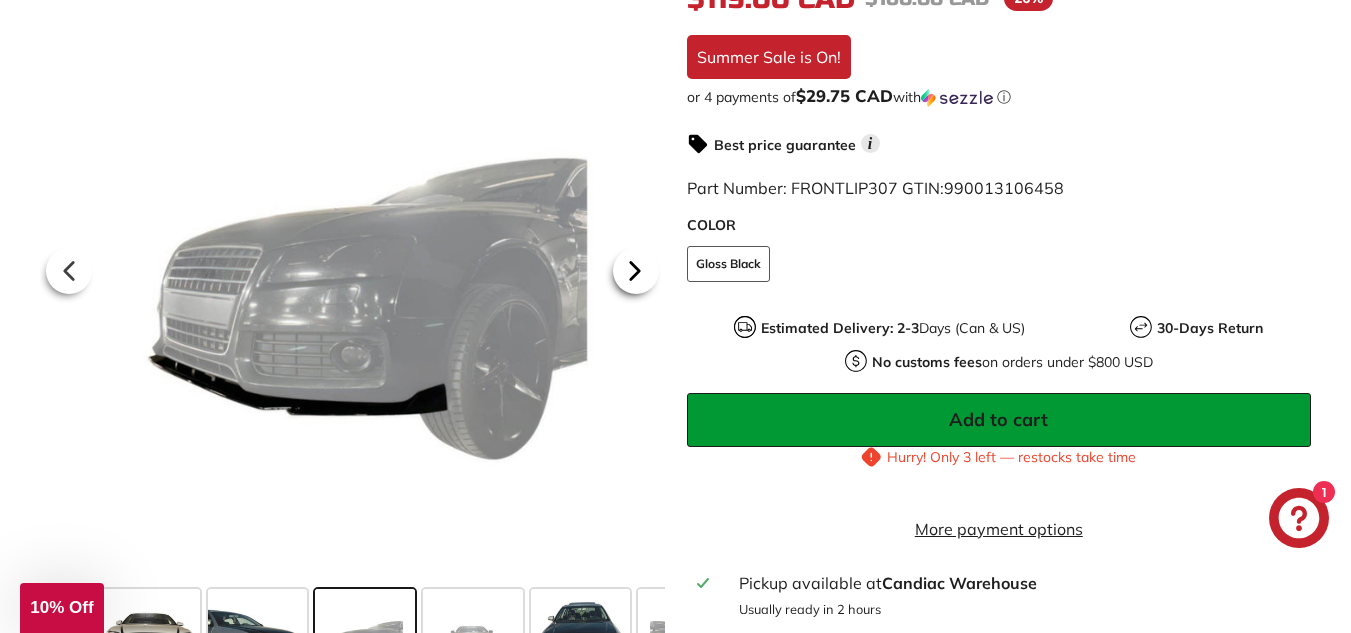 scroll, scrollTop: 0, scrollLeft: 817, axis: horizontal 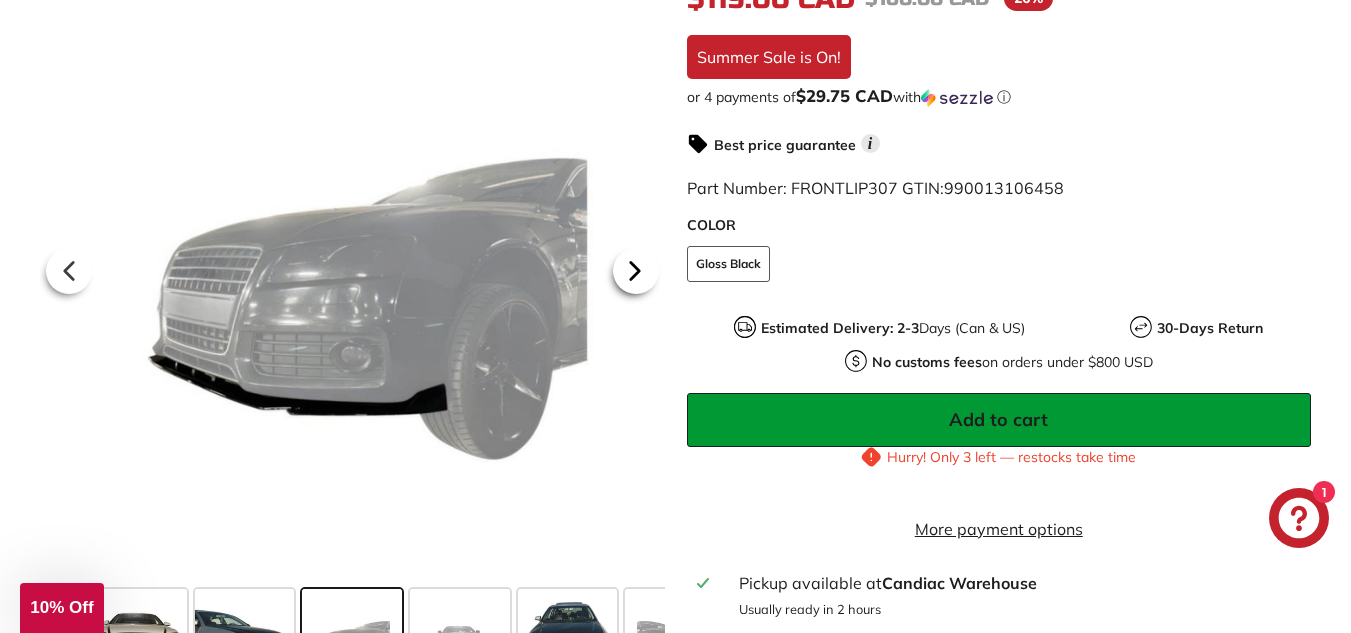 click 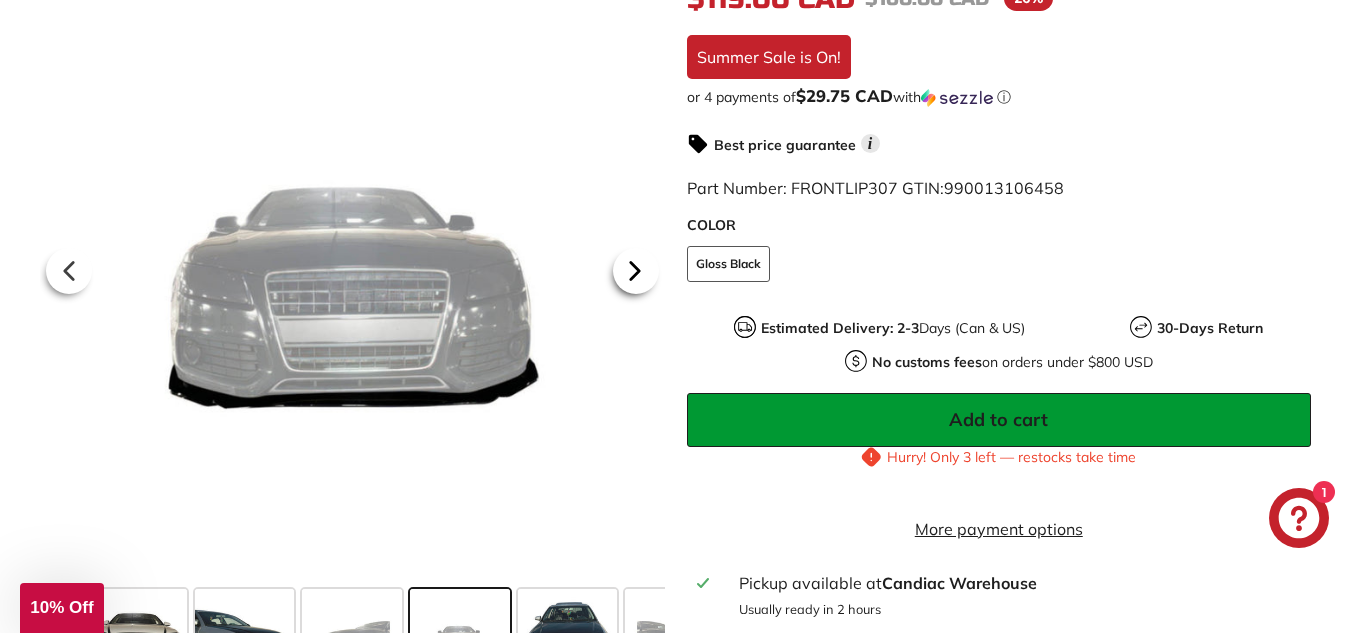 click 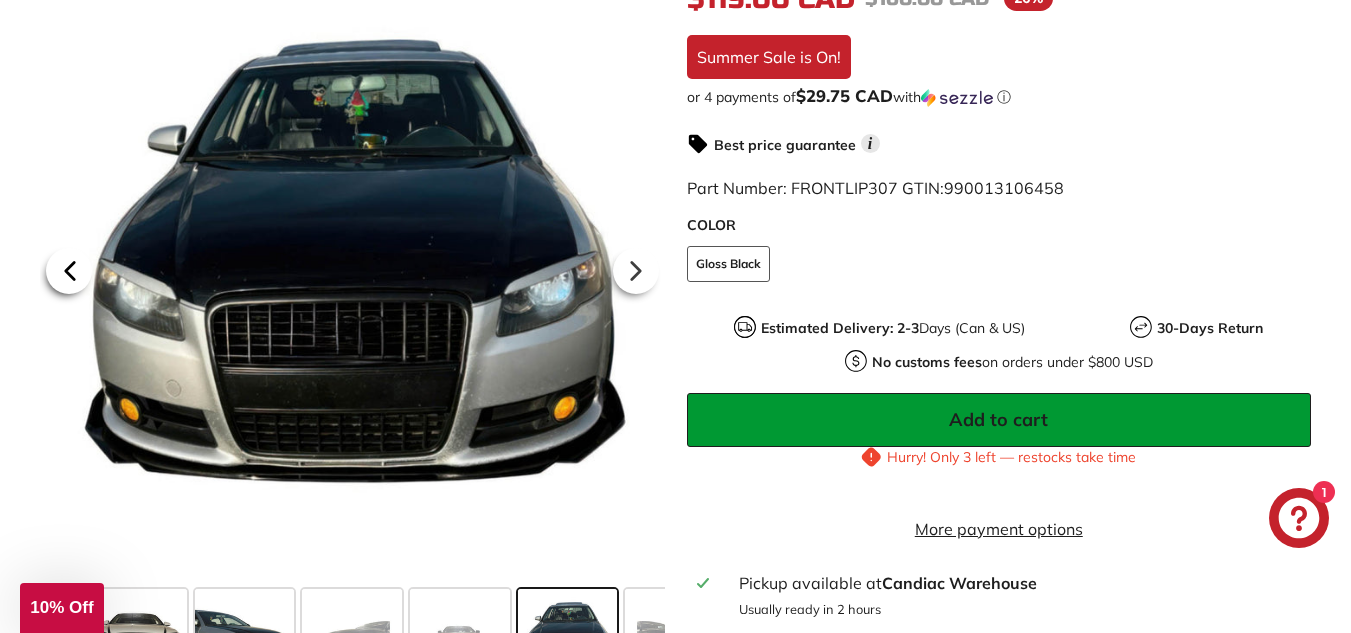 click 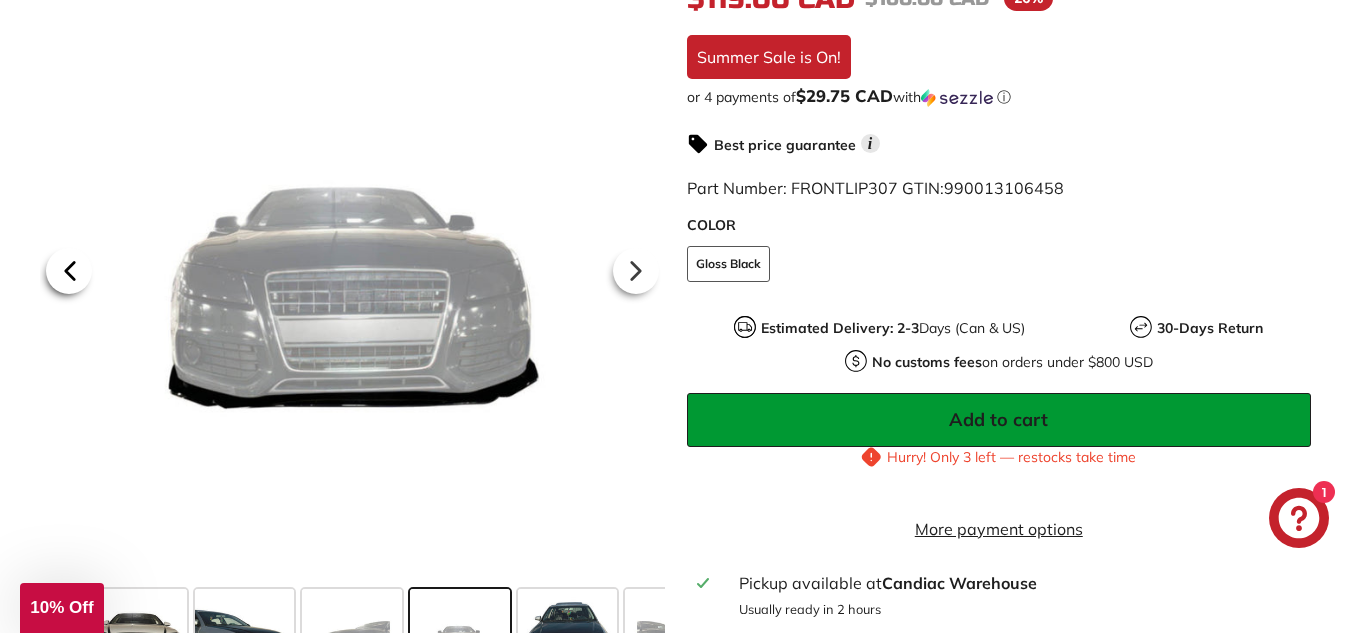 click 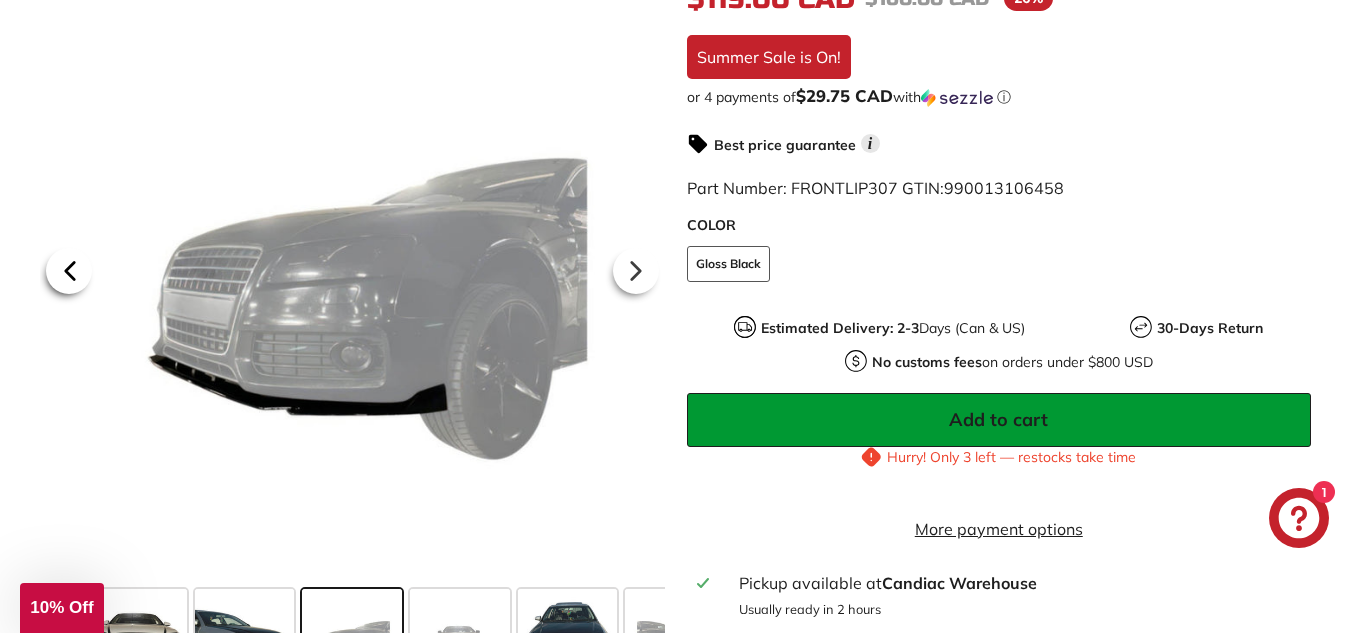 click 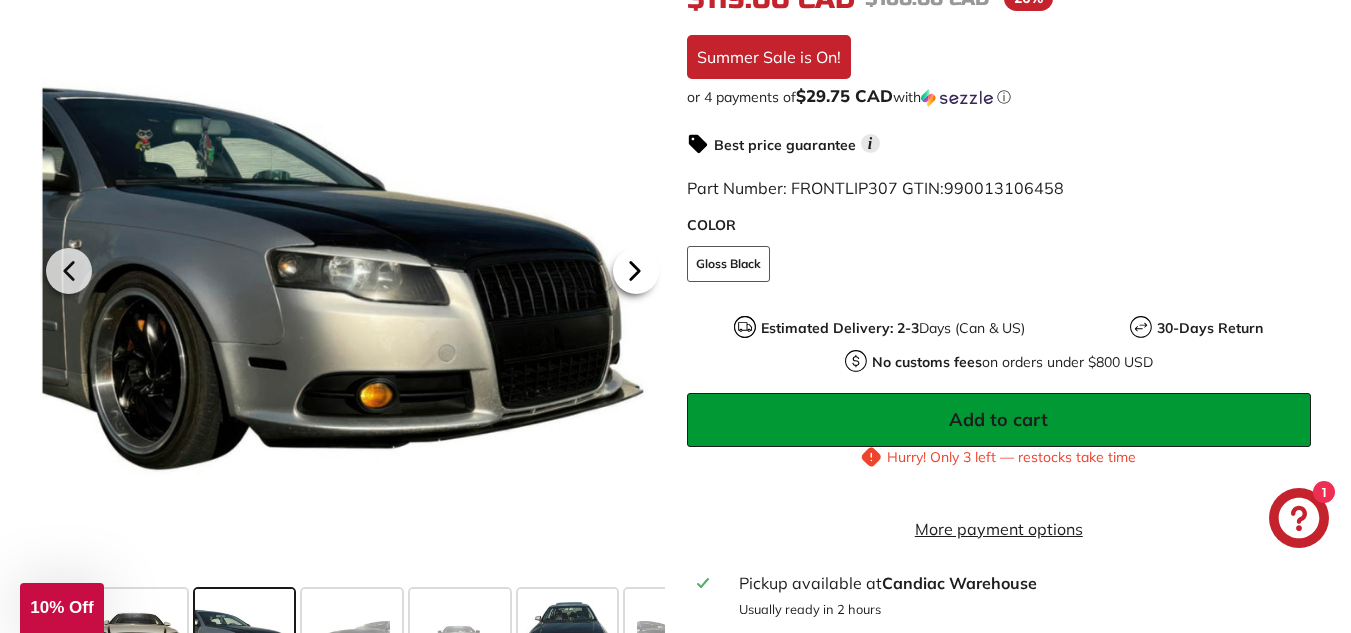 click 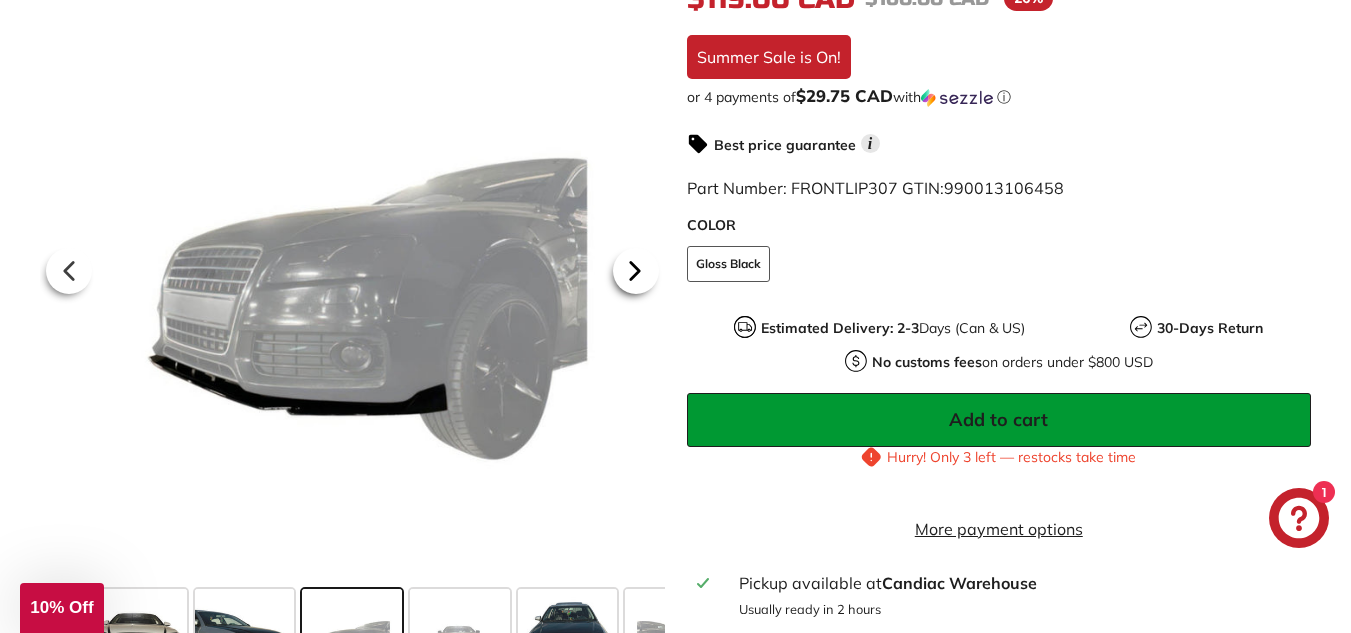 click 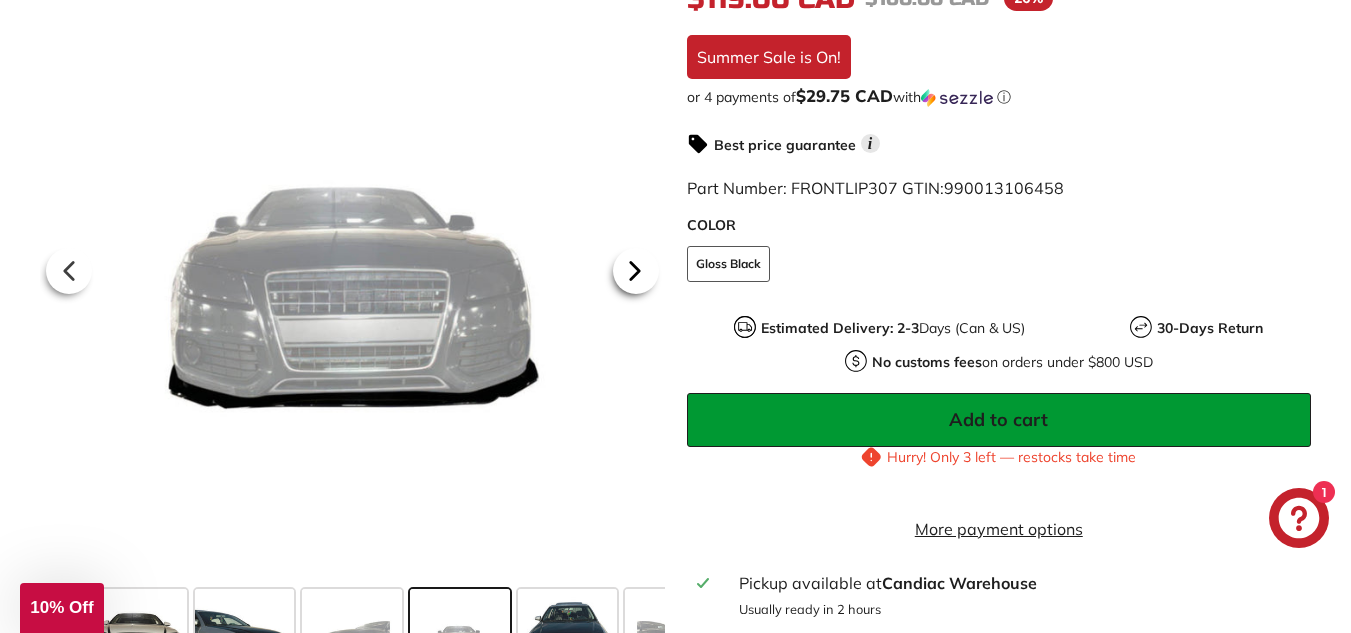 click 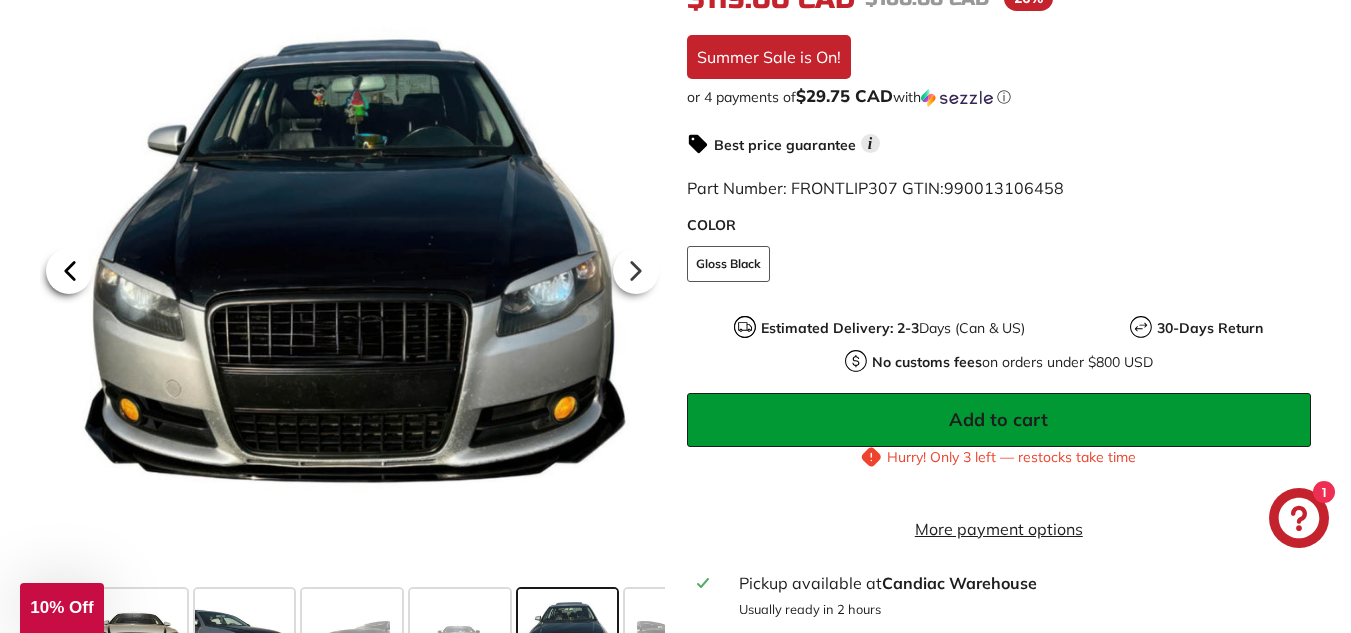click 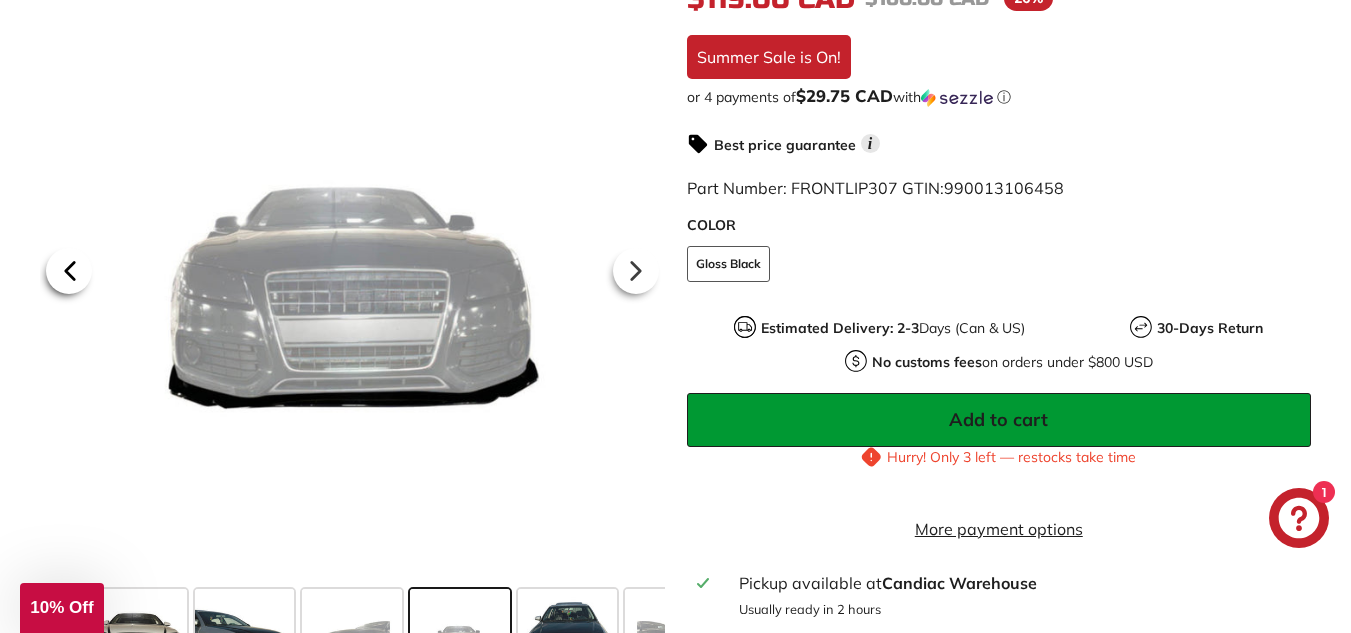 click 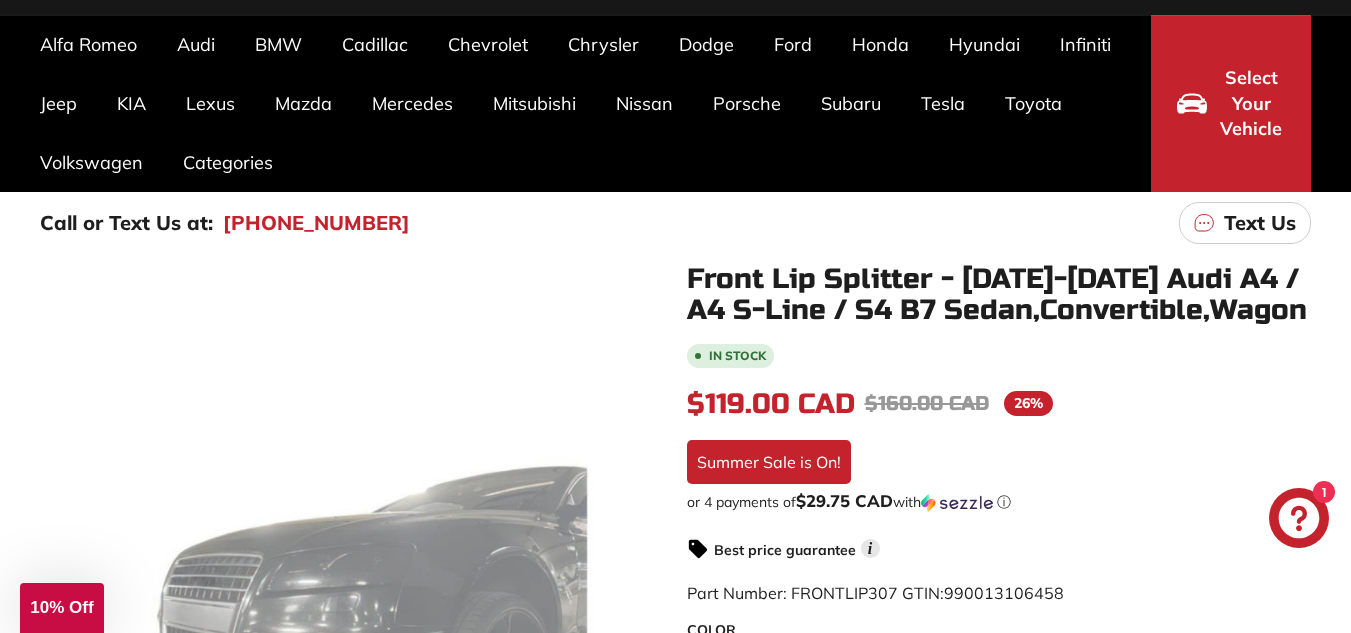 scroll, scrollTop: 0, scrollLeft: 0, axis: both 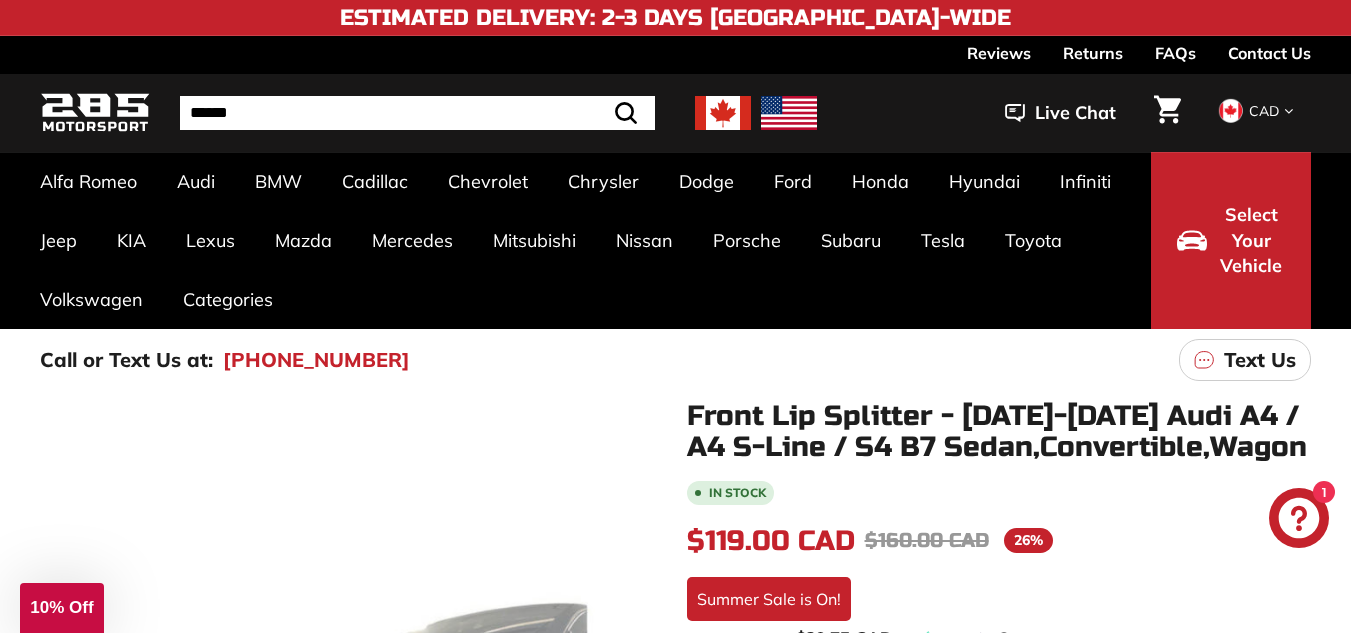 click on "Select Your Vehicle" at bounding box center (1231, 240) 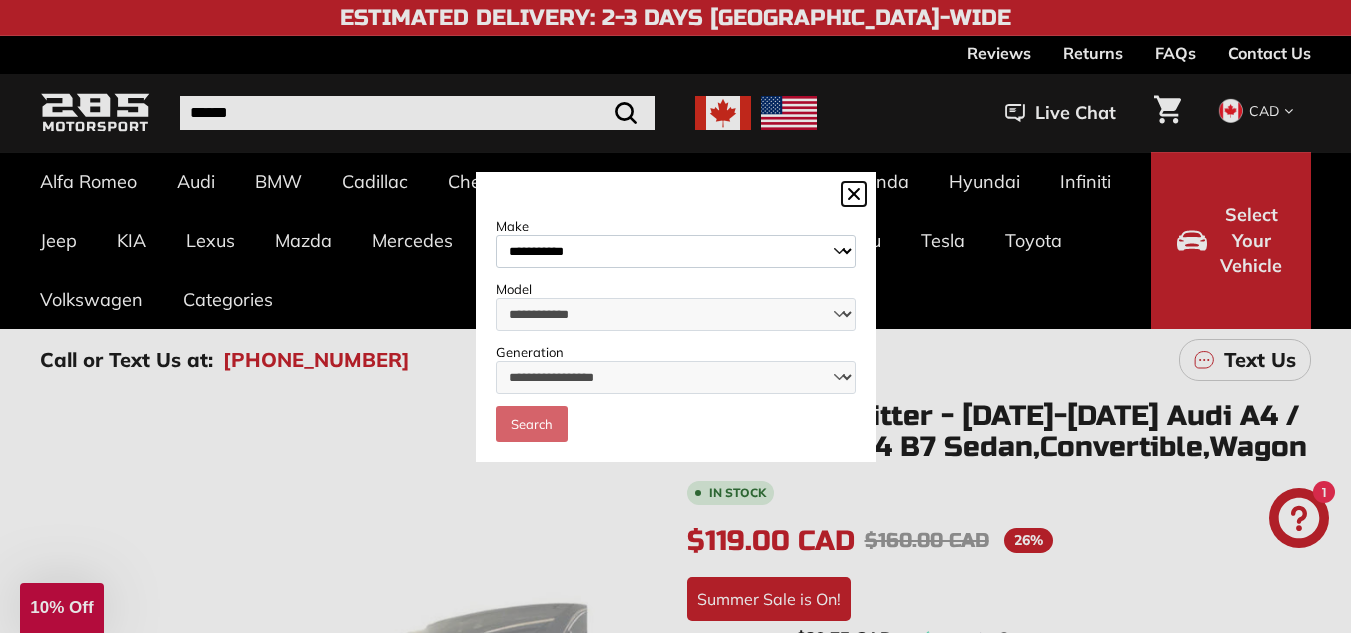 click on "**********" at bounding box center [676, 317] 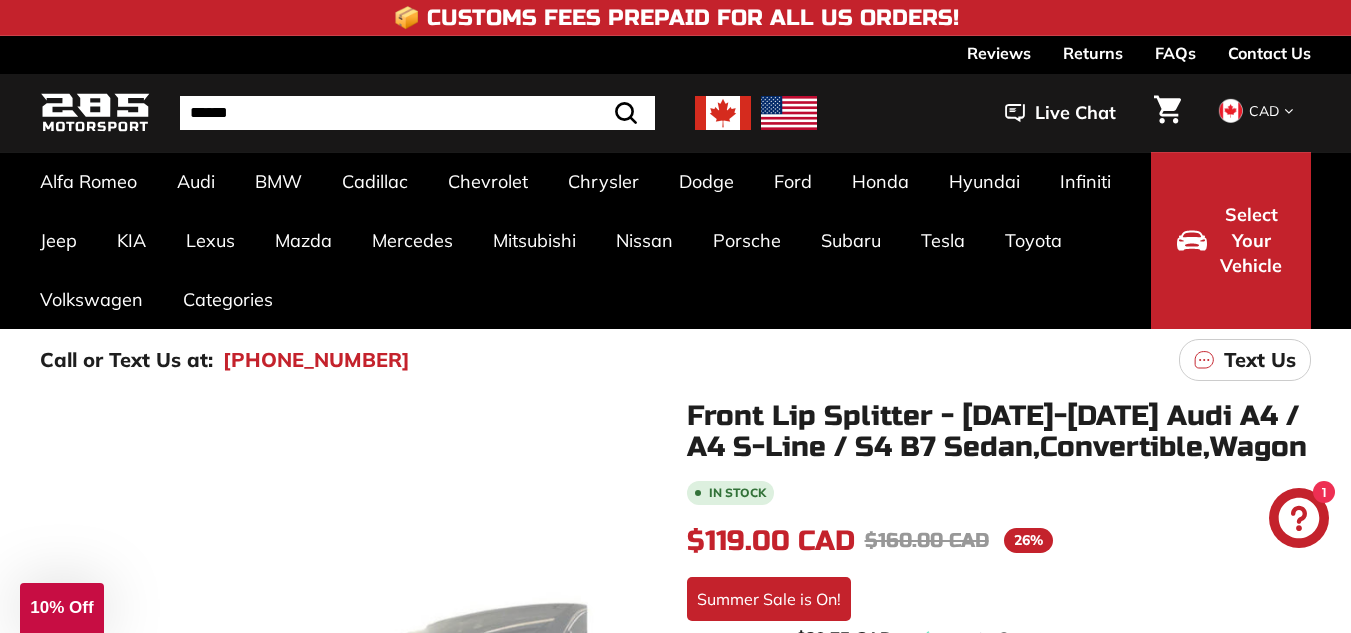 click on "Front Lip Splitter - 2005-2008 Audi A4 / A4 S-Line / S4 B7 Sedan,Convertible,Wagon" at bounding box center [999, 432] 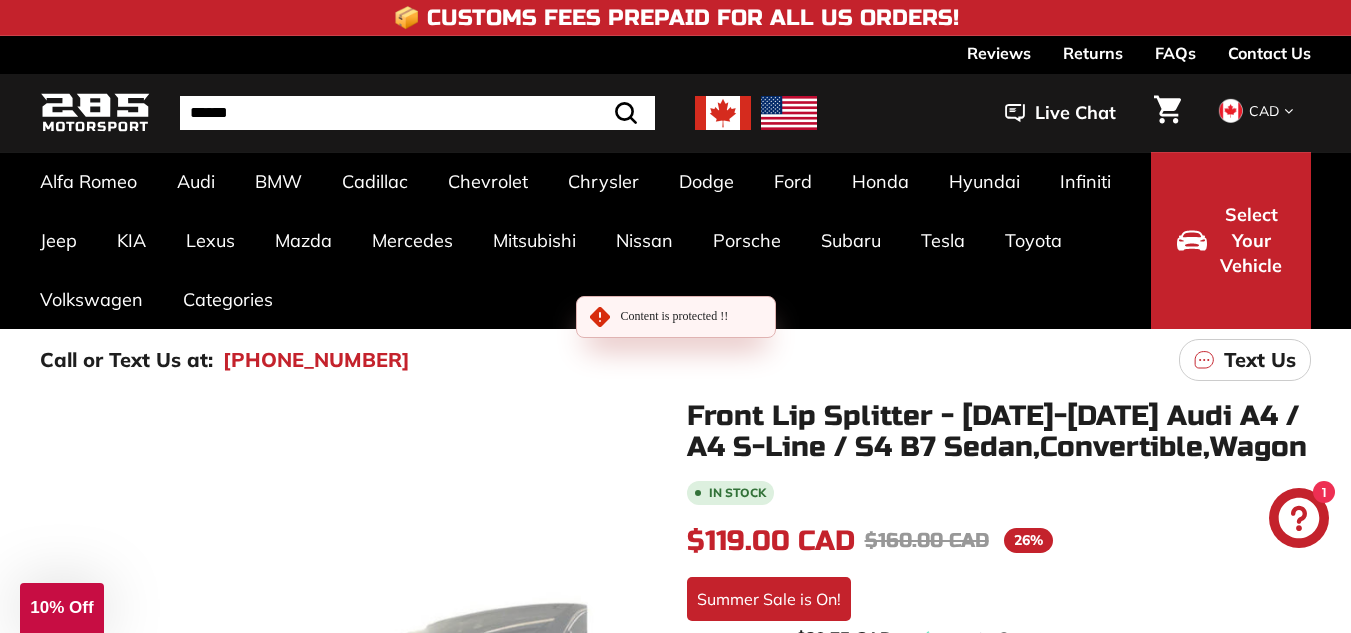 click on "Front Lip Splitter - 2005-2008 Audi A4 / A4 S-Line / S4 B7 Sedan,Convertible,Wagon" at bounding box center (999, 432) 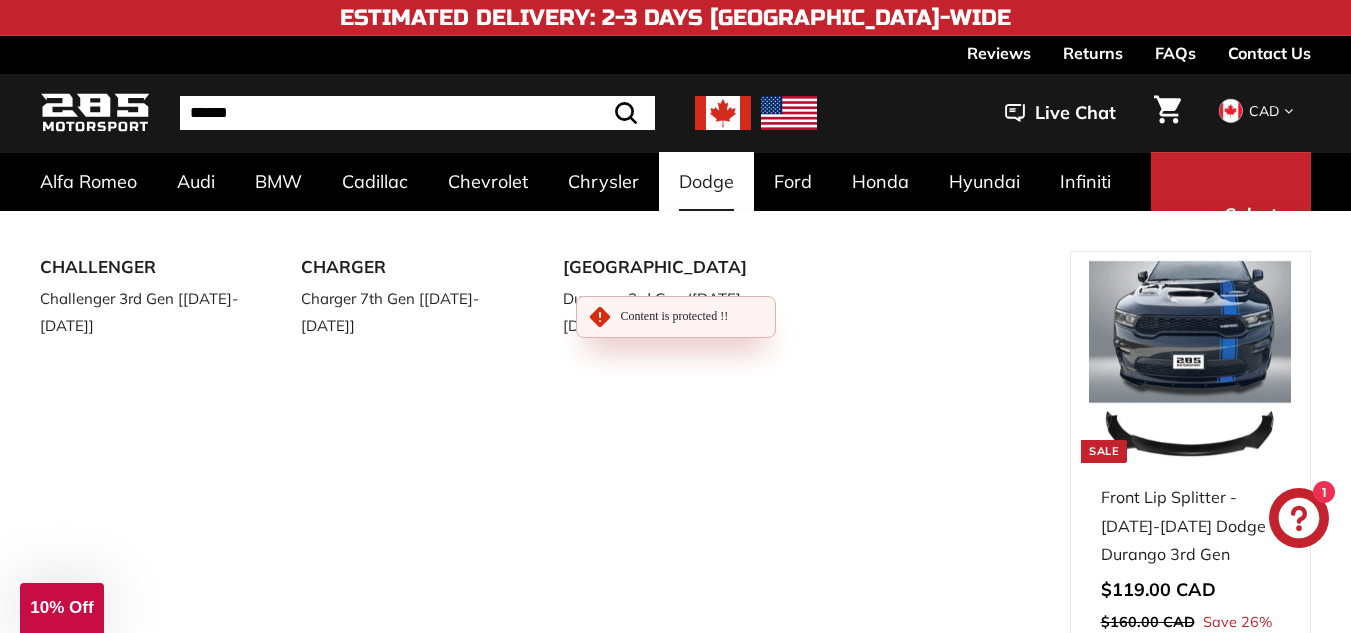 click on "CHALLENGER
Challenger 3rd Gen [2008-2023]
CHARGER
Charger 7th Gen [2014-2021]
DURANGO
Durango 3rd Gen (2012-2023)" at bounding box center (555, 478) 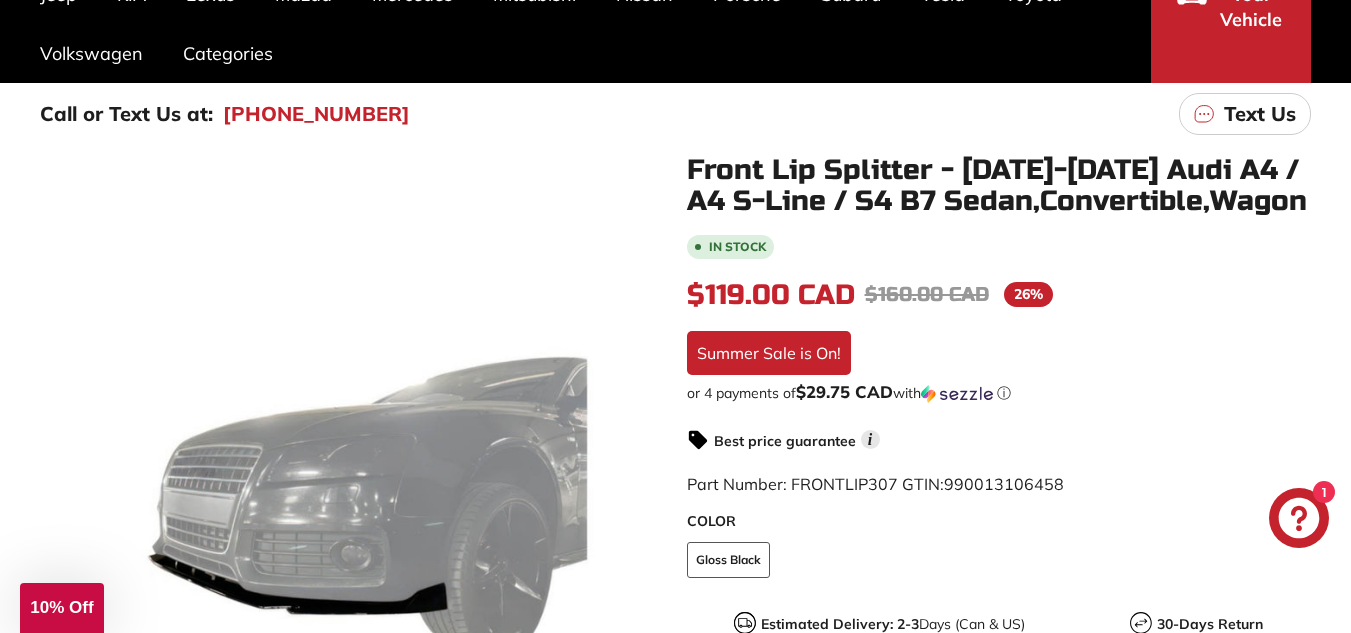scroll, scrollTop: 465, scrollLeft: 0, axis: vertical 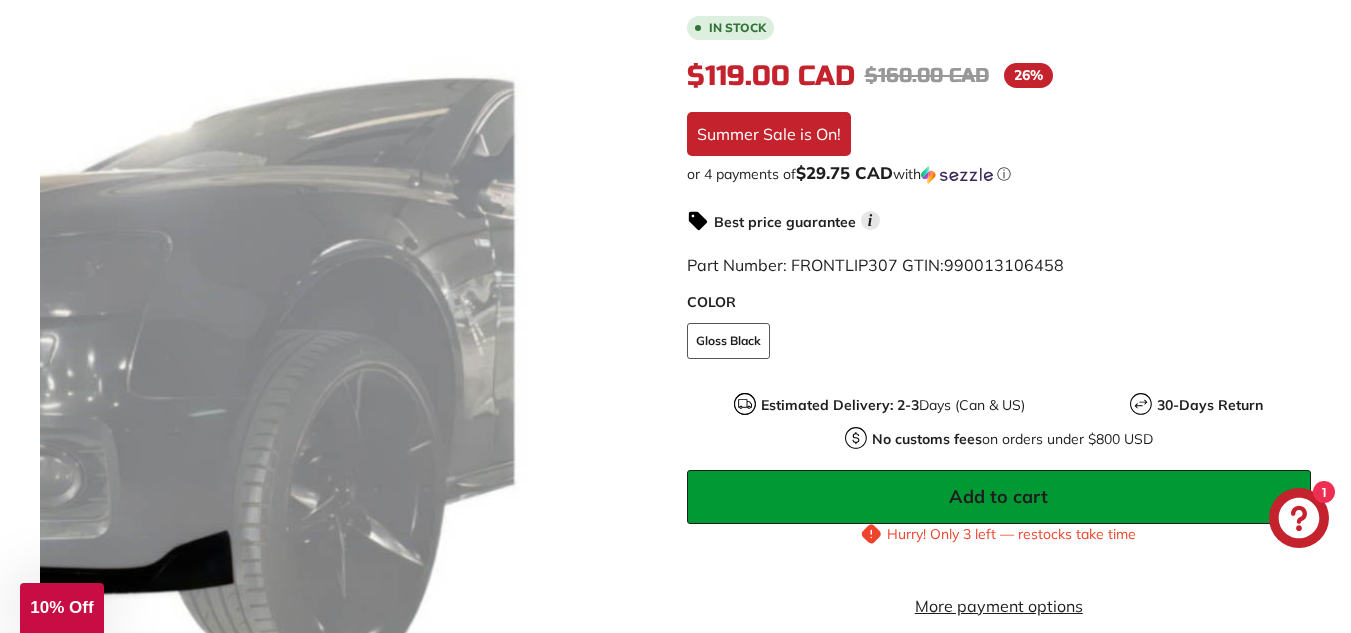 click at bounding box center (352, 332) 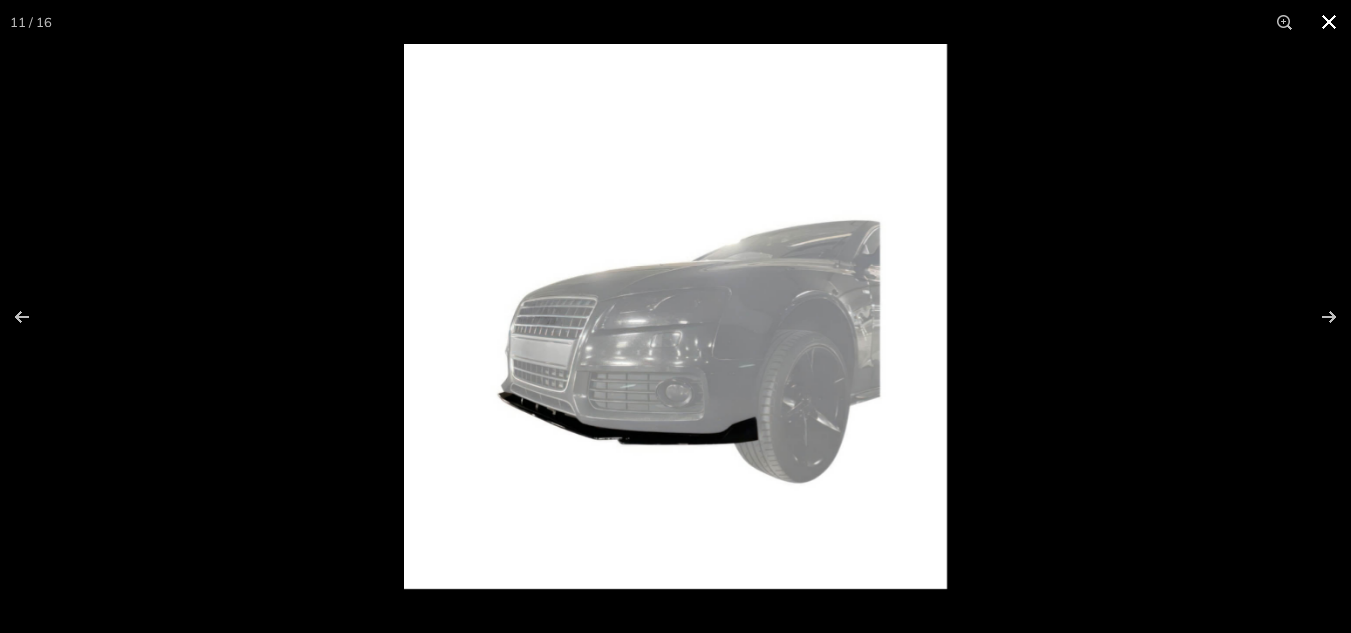 click at bounding box center [1079, 360] 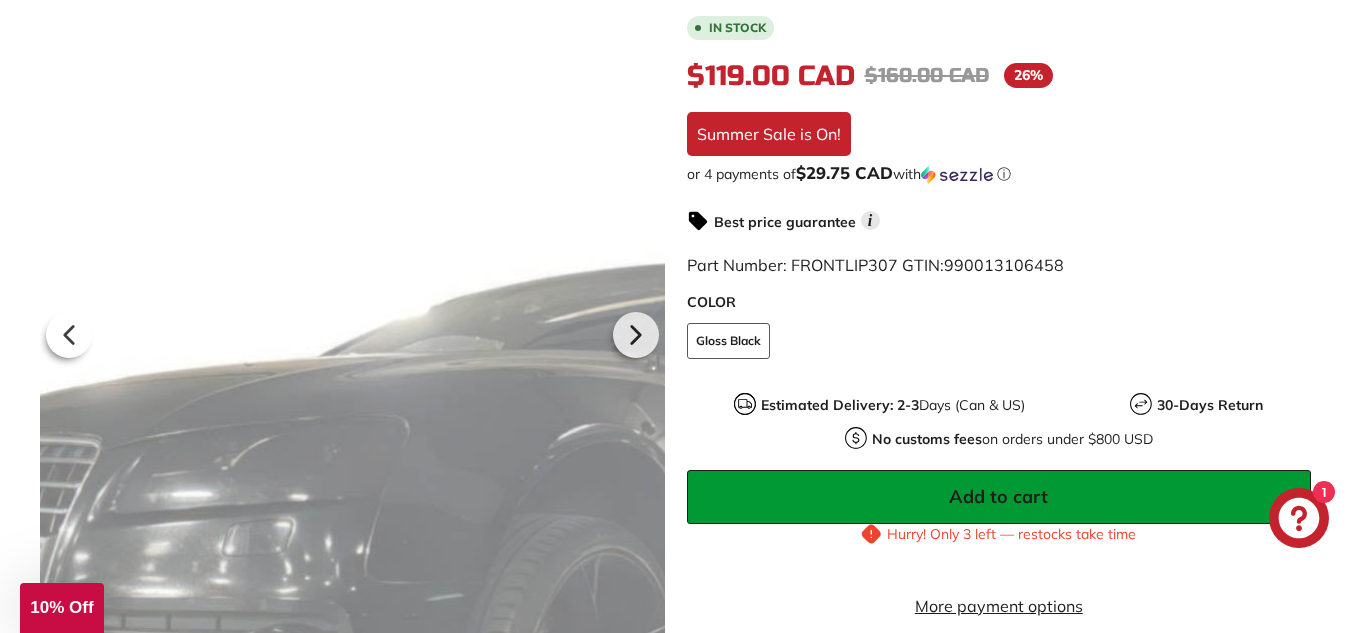 click at bounding box center [352, 332] 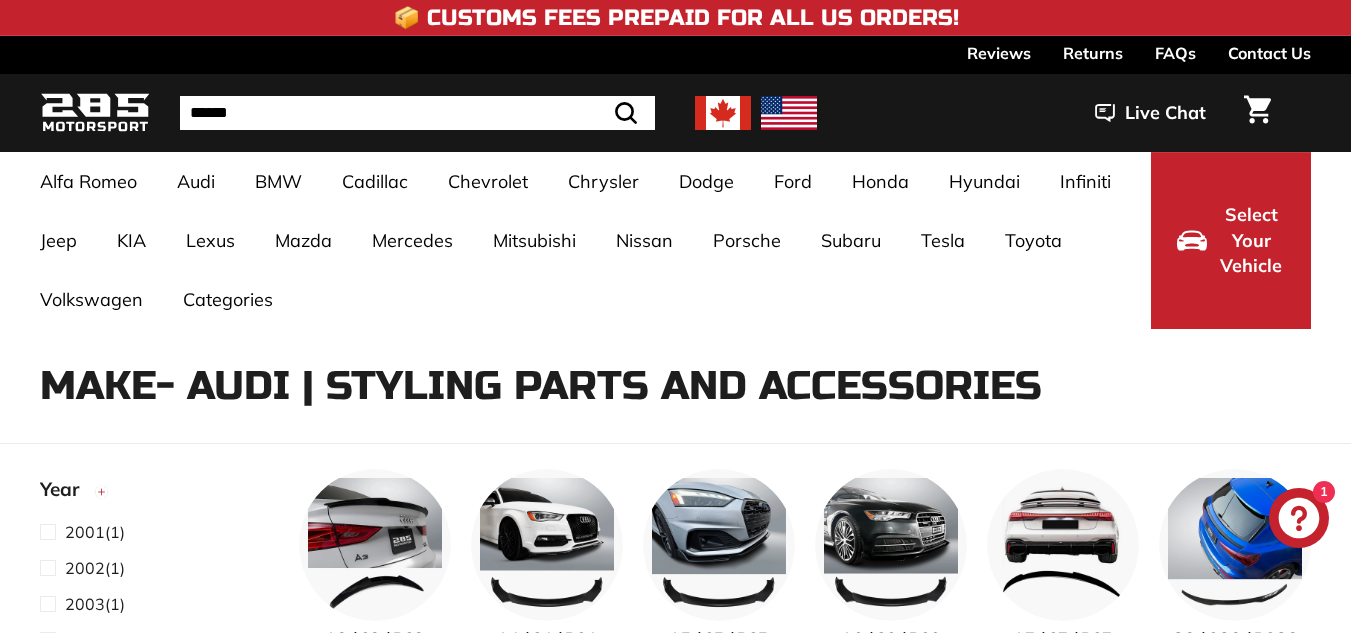 select on "**********" 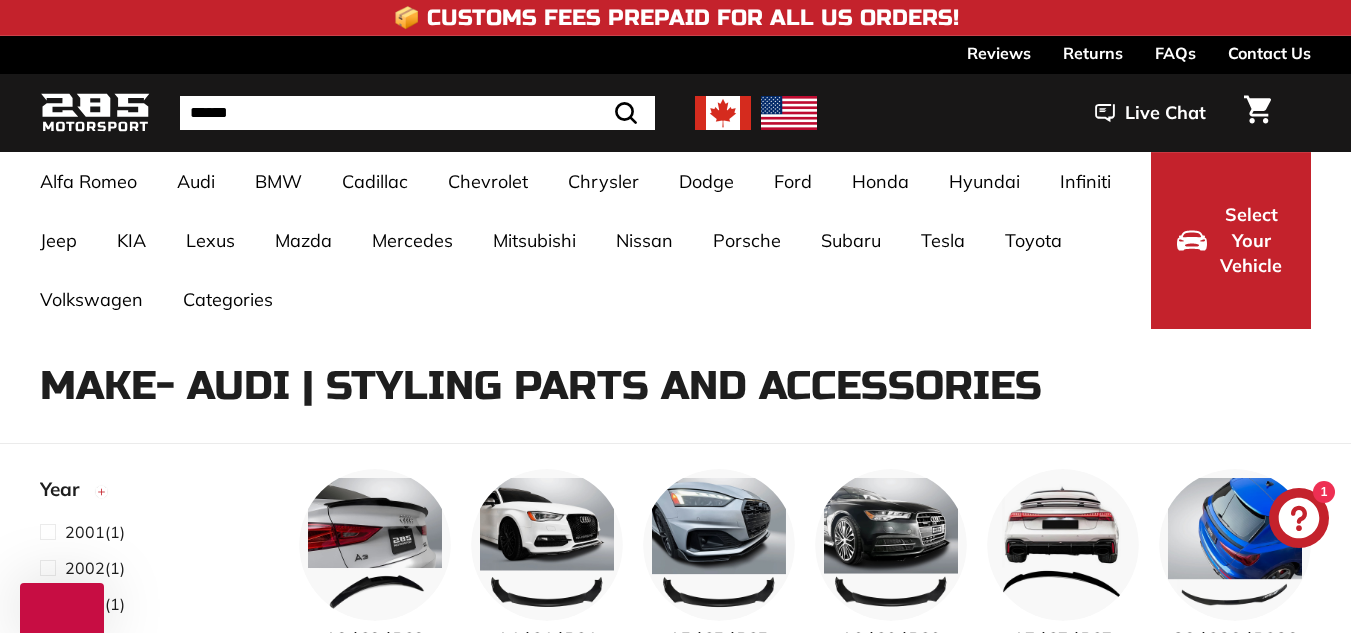 scroll, scrollTop: 0, scrollLeft: 0, axis: both 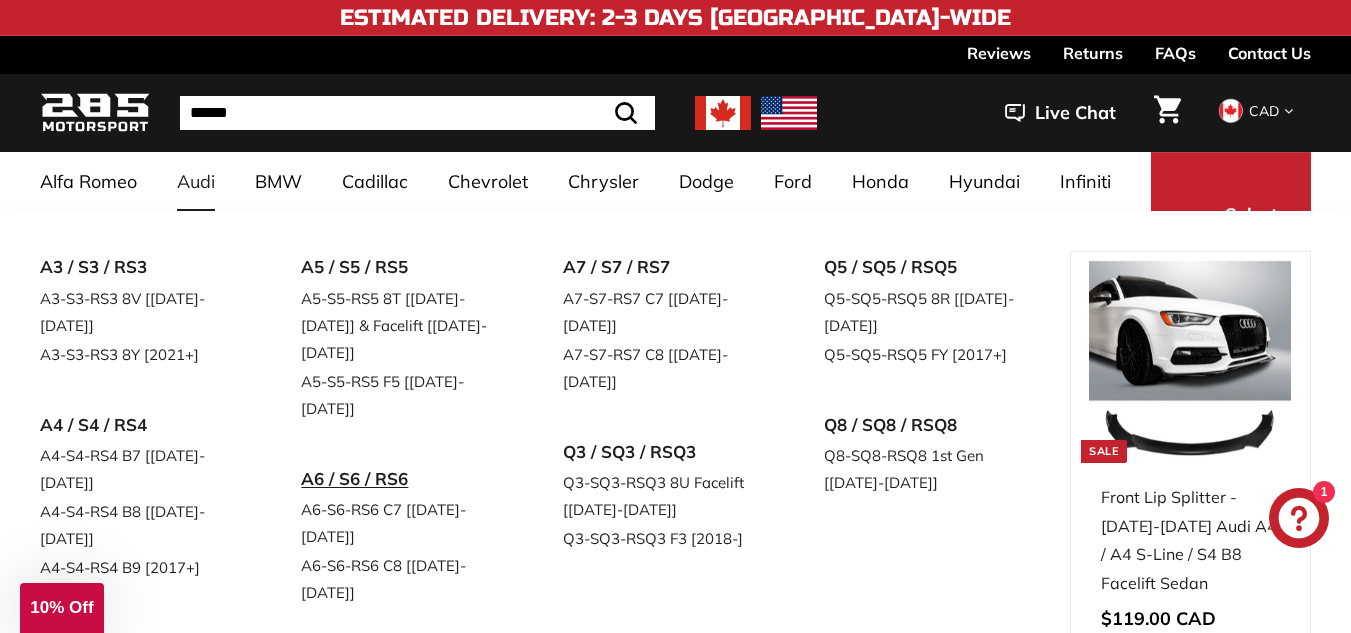 click on "A6 / S6 / RS6" at bounding box center [403, 479] 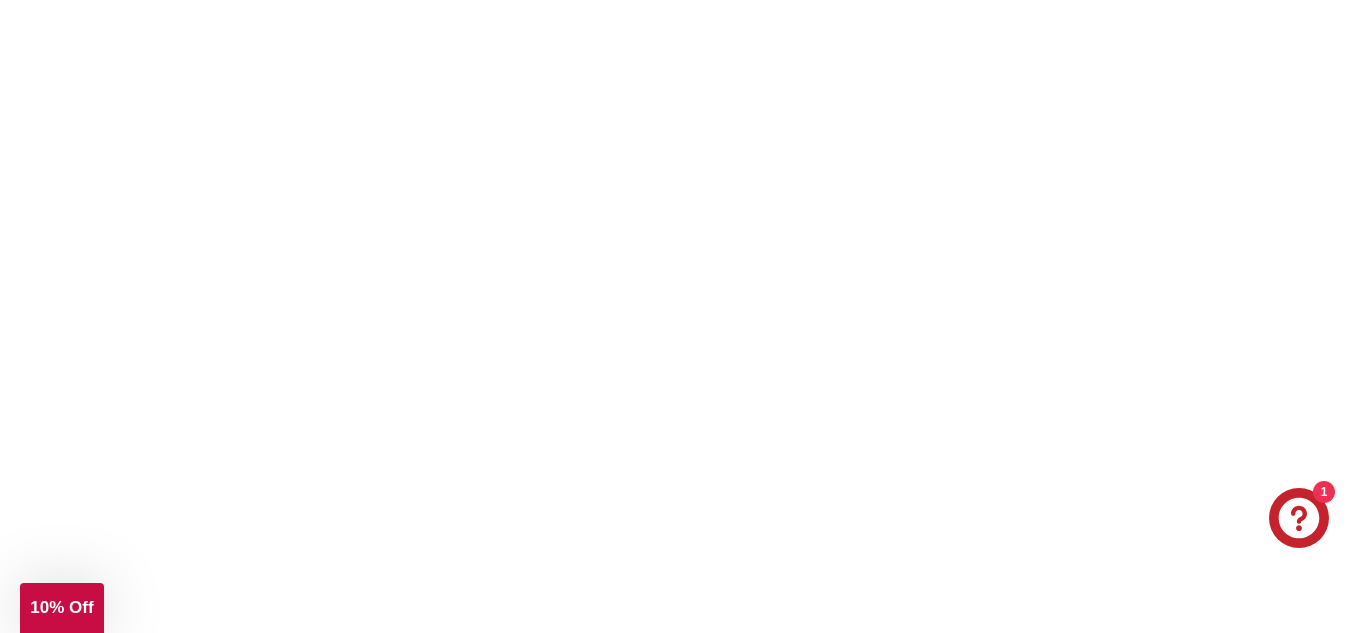 click on "A6 / S6 / RS6" at bounding box center [403, 479] 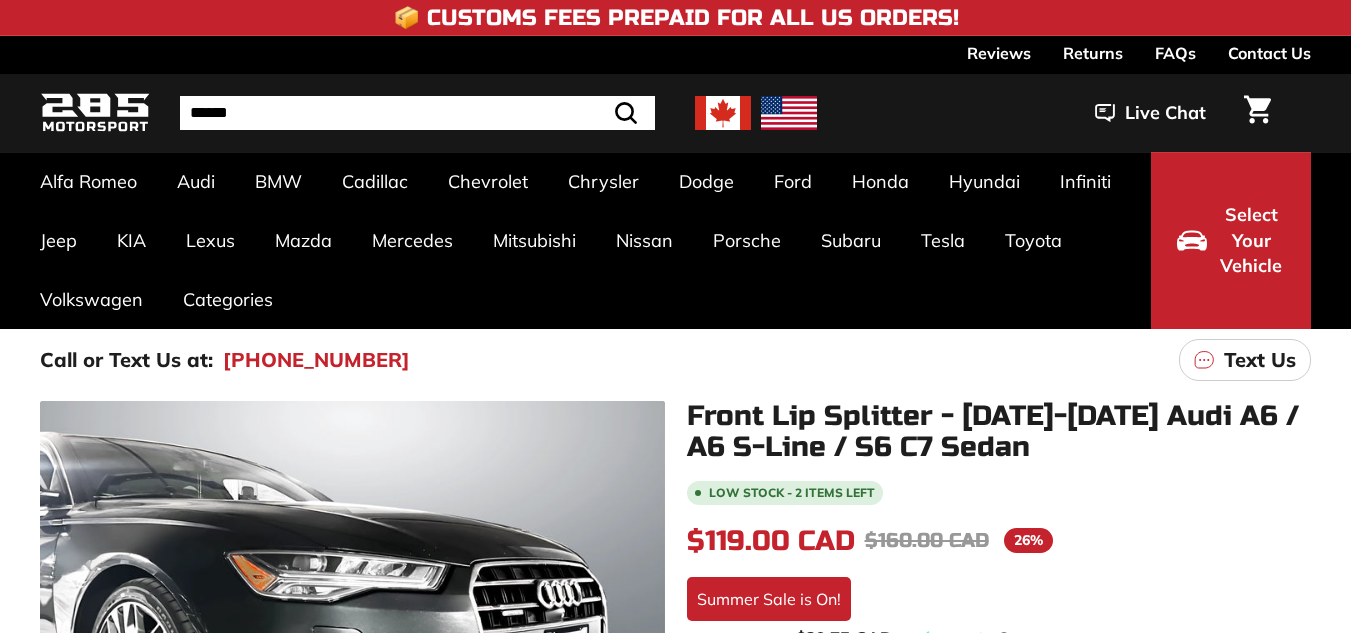 scroll, scrollTop: 0, scrollLeft: 0, axis: both 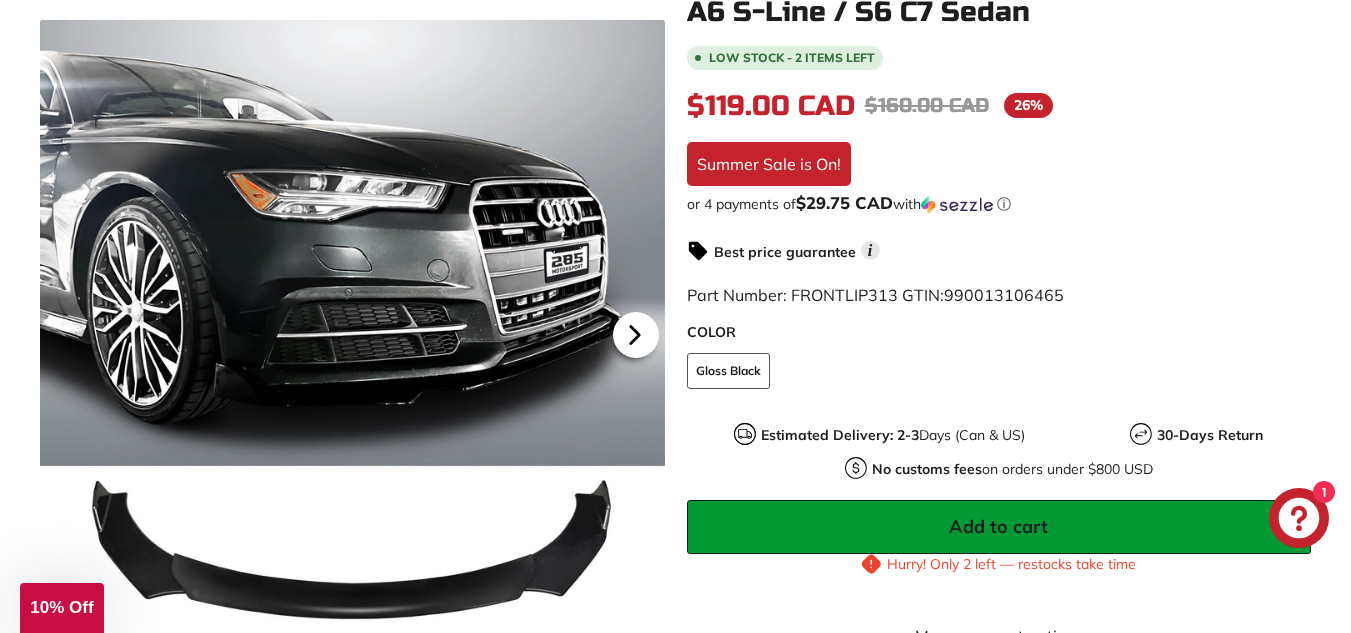 click 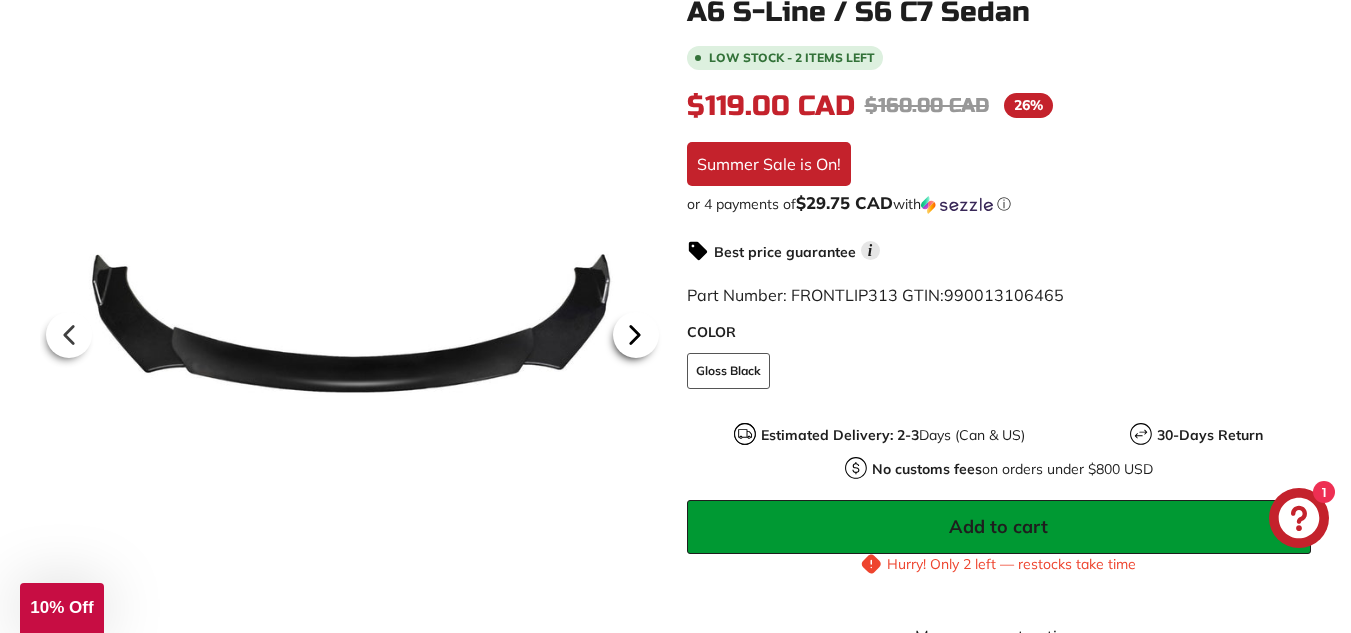 click 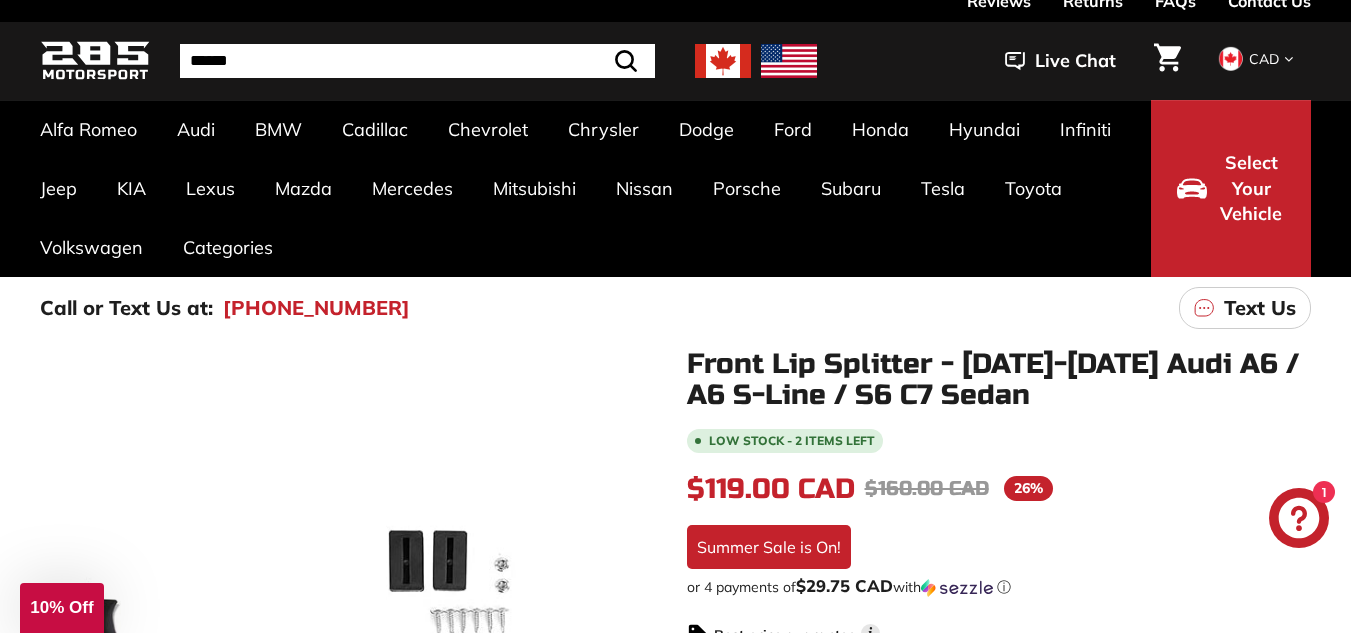 scroll, scrollTop: 31, scrollLeft: 0, axis: vertical 